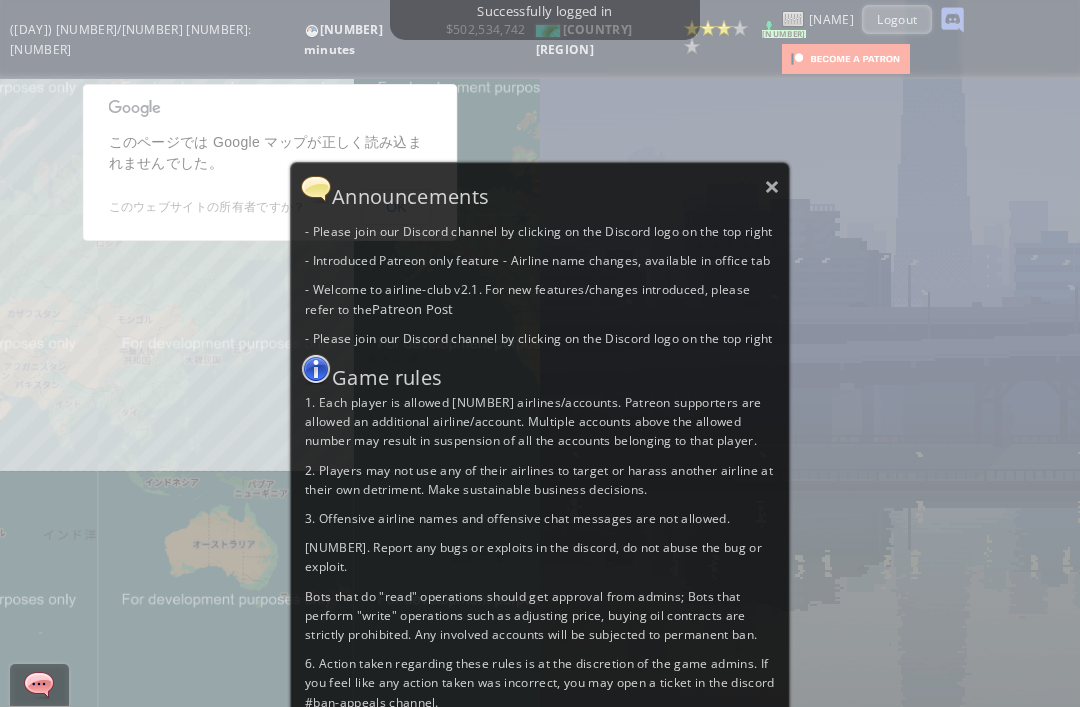 scroll, scrollTop: 0, scrollLeft: 0, axis: both 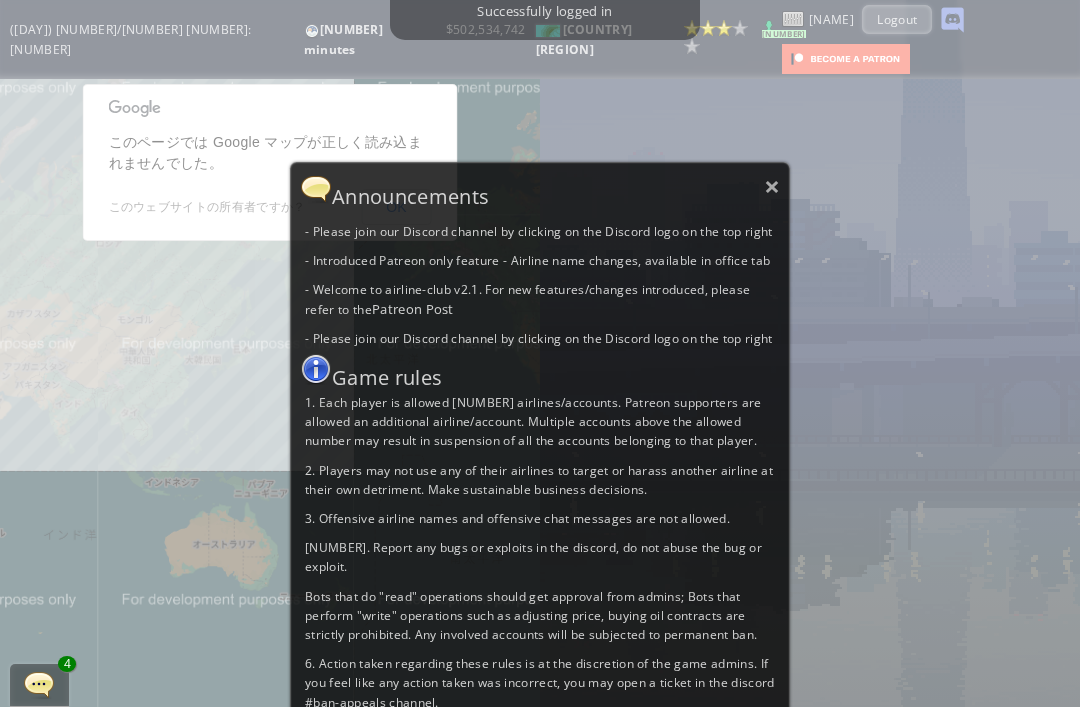 click on "1. Each player is allowed [NUMBER] airlines/accounts. Patreon supporters are allowed an additional airline/account. Multiple accounts above the allowed number may result in suspension of all the accounts belonging to that player.
2. Players may not use any of their airlines to target or harass another airline at their own detriment. Make sustainable business decisions.
3. Offensive airline names and offensive chat messages are not allowed.
4. Report any bugs or exploits in the discord, do not abuse the bug or exploit." at bounding box center (540, 353) 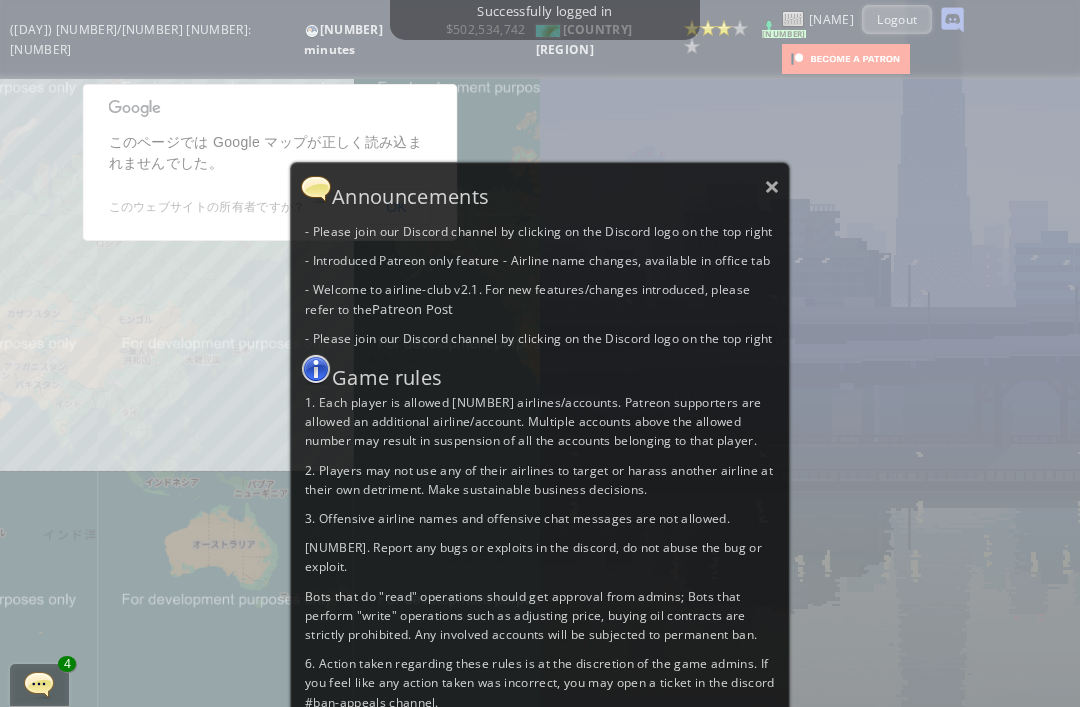 click on "1. Each player is allowed [NUMBER] airlines/accounts. Patreon supporters are allowed an additional airline/account. Multiple accounts above the allowed number may result in suspension of all the accounts belonging to that player.
2. Players may not use any of their airlines to target or harass another airline at their own detriment. Make sustainable business decisions.
3. Offensive airline names and offensive chat messages are not allowed.
4. Report any bugs or exploits in the discord, do not abuse the bug or exploit." at bounding box center (540, 353) 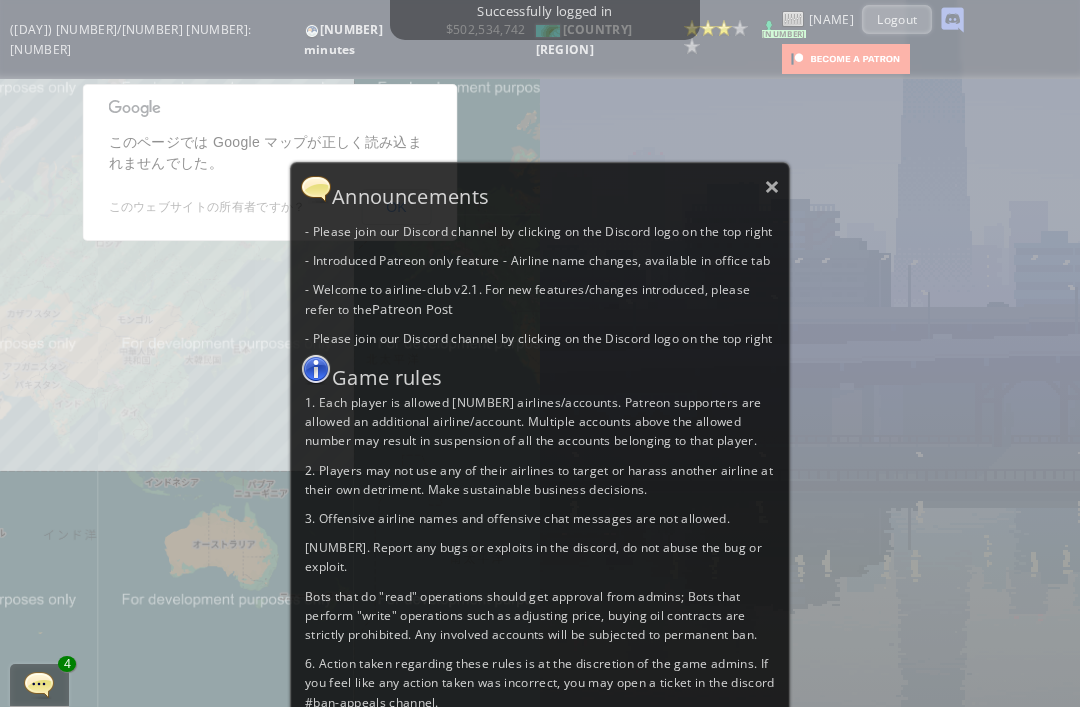 click on "1. Each player is allowed [NUMBER] airlines/accounts. Patreon supporters are allowed an additional airline/account. Multiple accounts above the allowed number may result in suspension of all the accounts belonging to that player.
2. Players may not use any of their airlines to target or harass another airline at their own detriment. Make sustainable business decisions.
3. Offensive airline names and offensive chat messages are not allowed.
4. Report any bugs or exploits in the discord, do not abuse the bug or exploit." at bounding box center [540, 353] 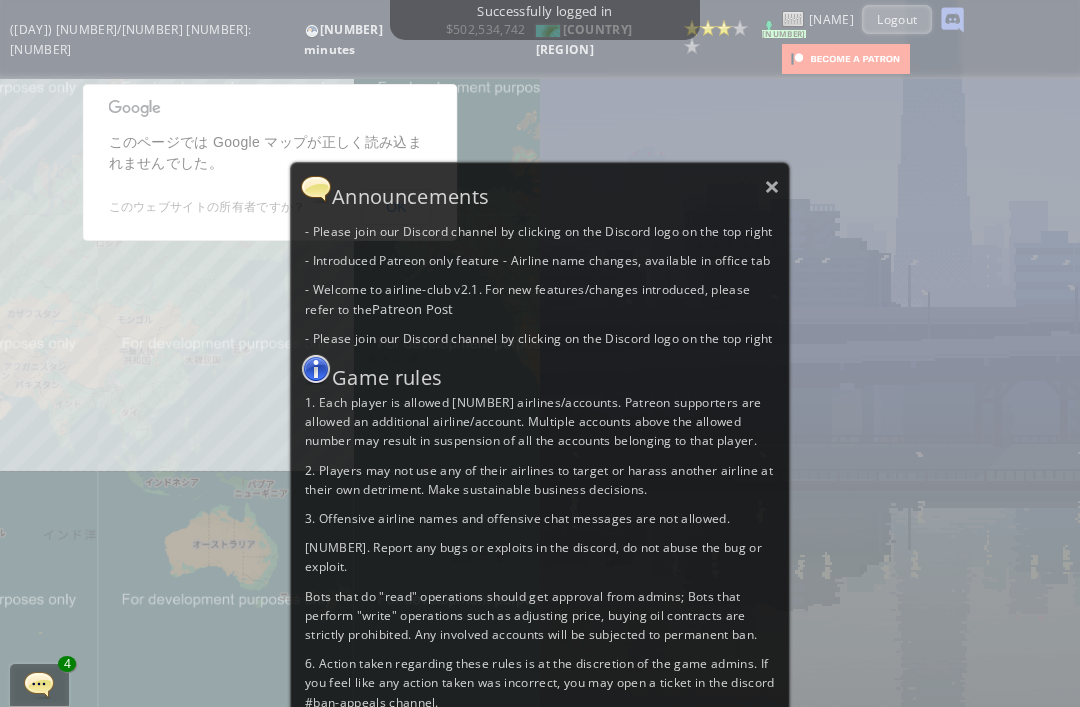 click on "1. Each player is allowed [NUMBER] airlines/accounts. Patreon supporters are allowed an additional airline/account. Multiple accounts above the allowed number may result in suspension of all the accounts belonging to that player.
2. Players may not use any of their airlines to target or harass another airline at their own detriment. Make sustainable business decisions.
3. Offensive airline names and offensive chat messages are not allowed.
4. Report any bugs or exploits in the discord, do not abuse the bug or exploit." at bounding box center [540, 353] 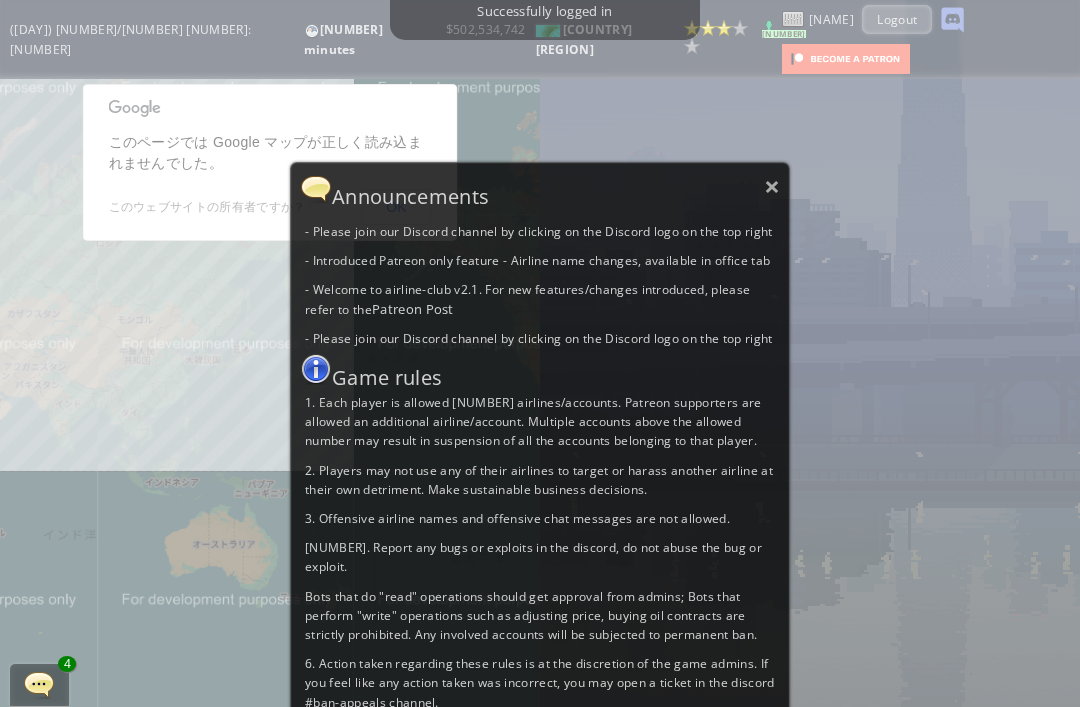 click on "×" at bounding box center (772, 186) 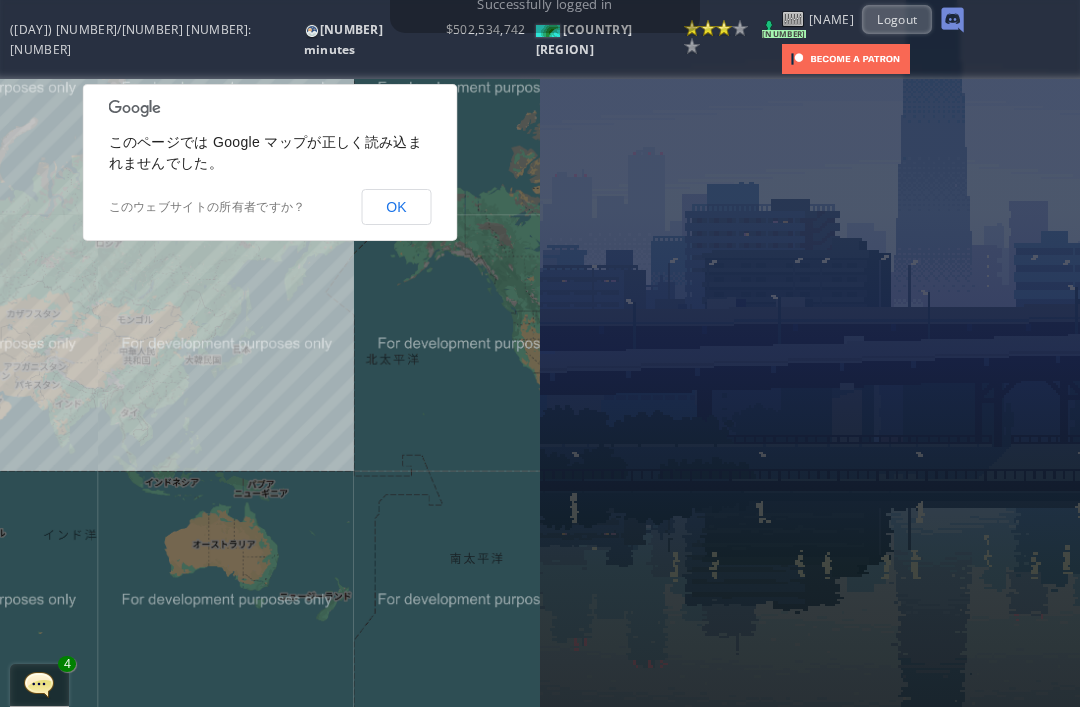 click on "OK" at bounding box center [396, 207] 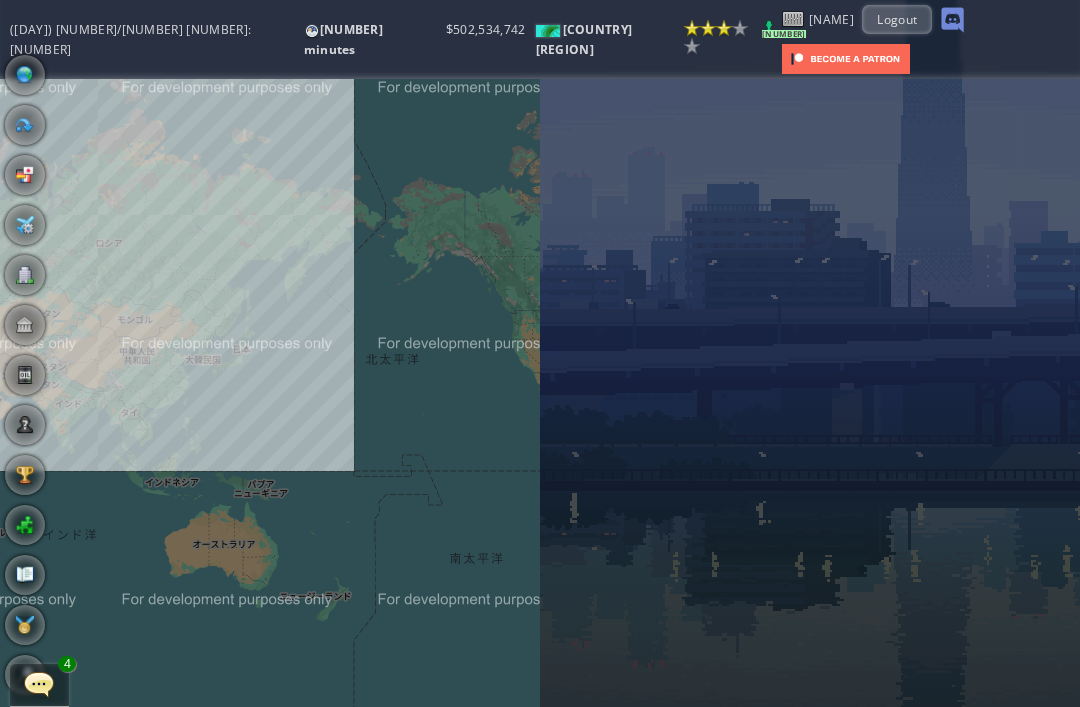 click at bounding box center (25, 275) 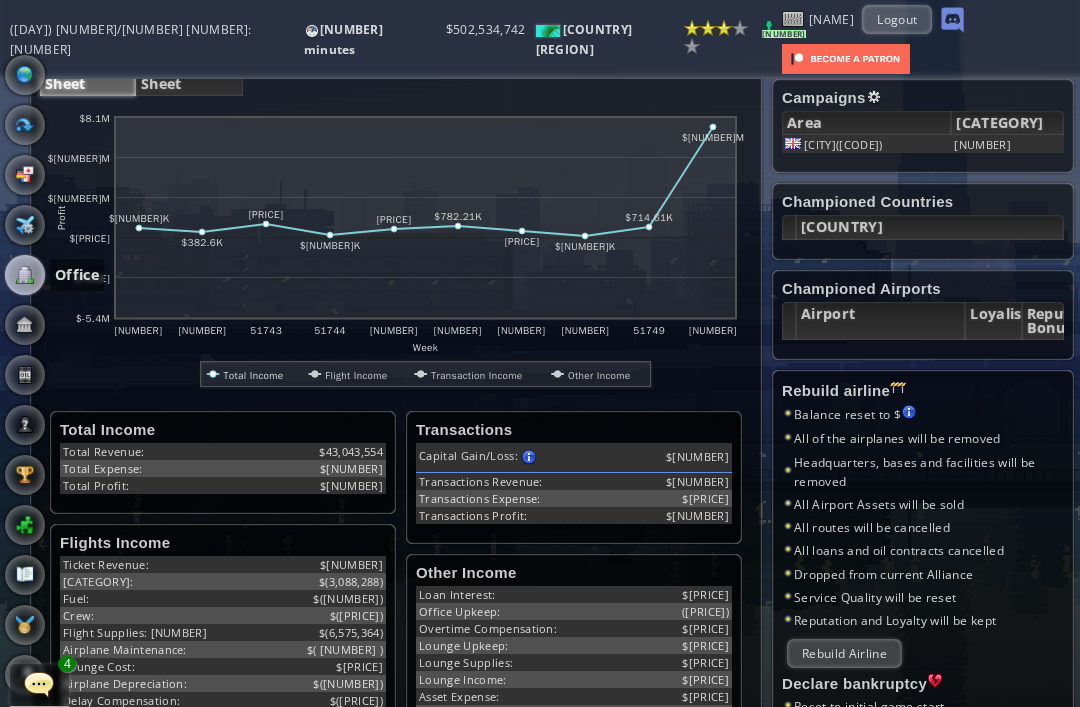scroll, scrollTop: 570, scrollLeft: 0, axis: vertical 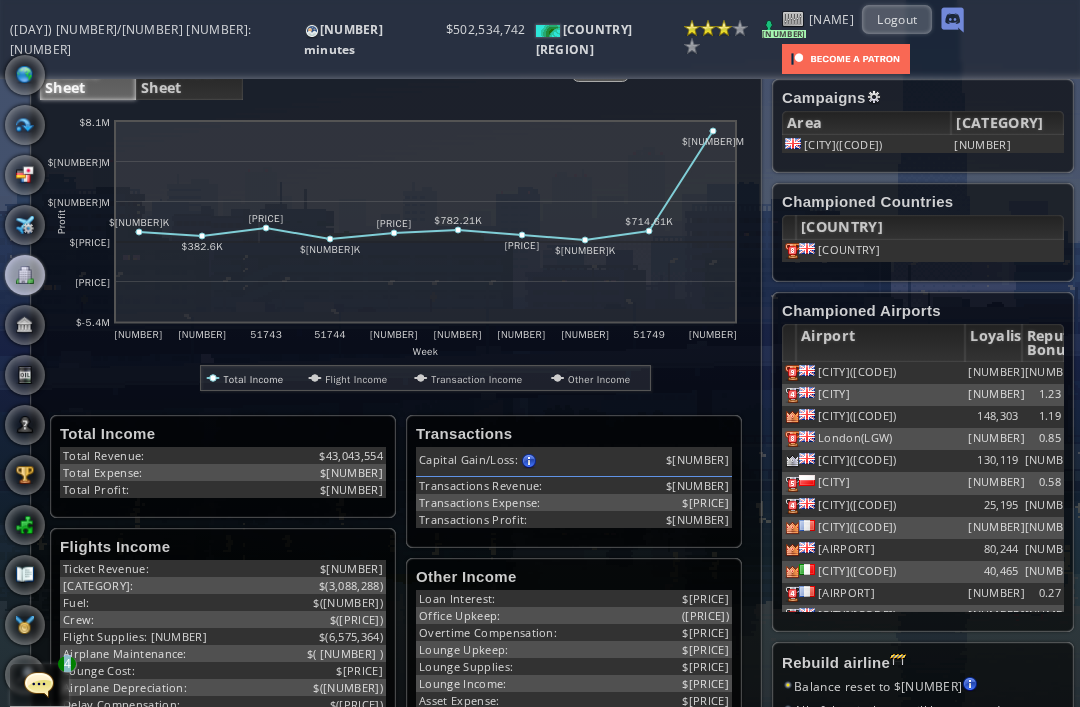 click on "[CATEGORY]" at bounding box center (1007, 123) 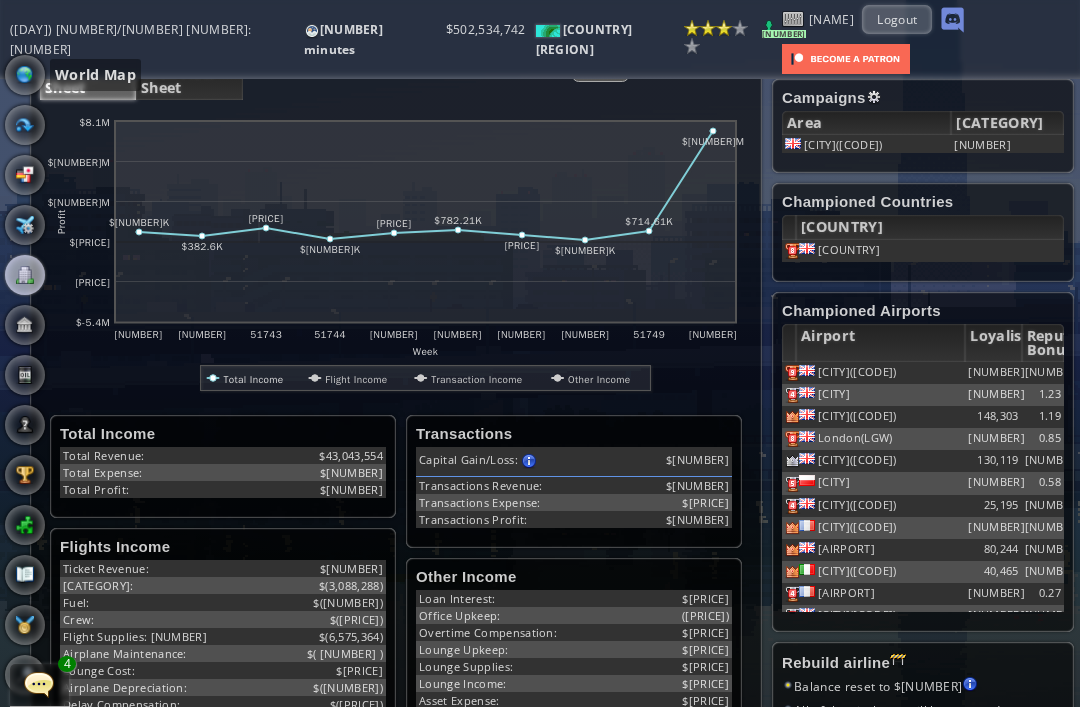 click at bounding box center [25, 75] 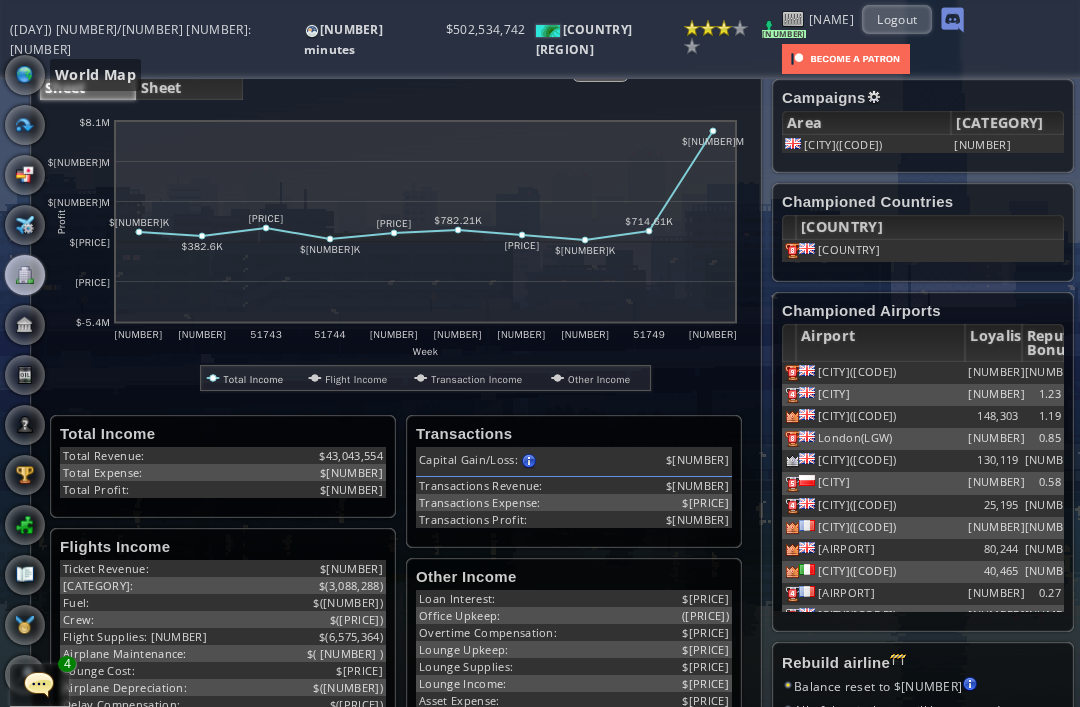 scroll, scrollTop: 0, scrollLeft: 0, axis: both 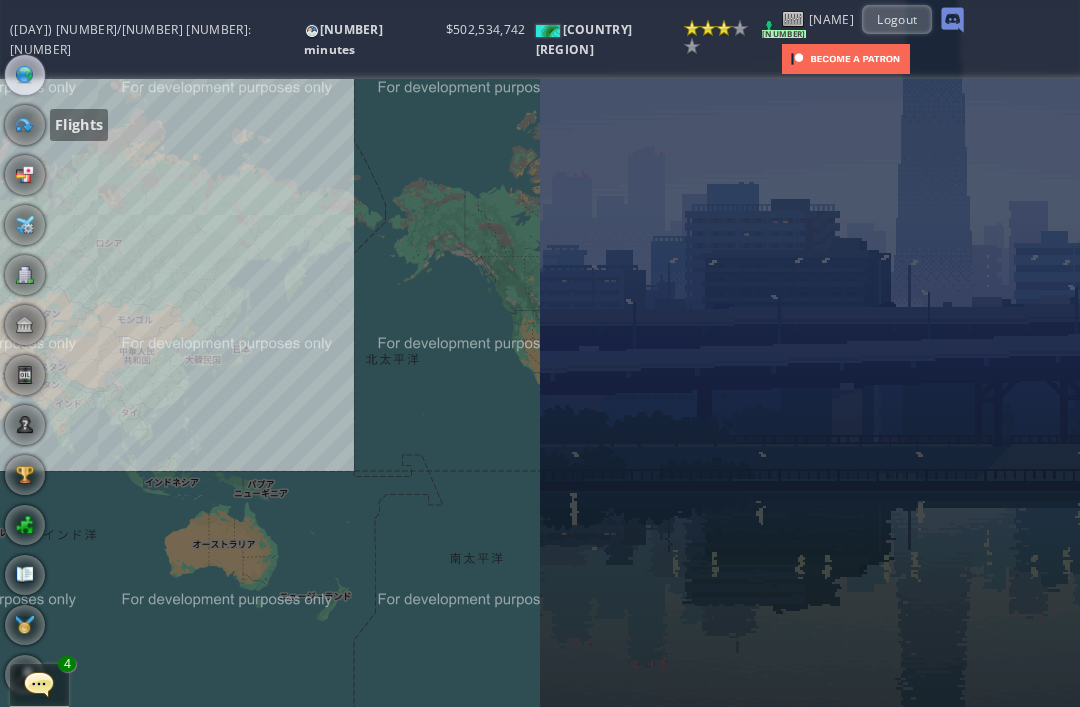 click at bounding box center [25, 125] 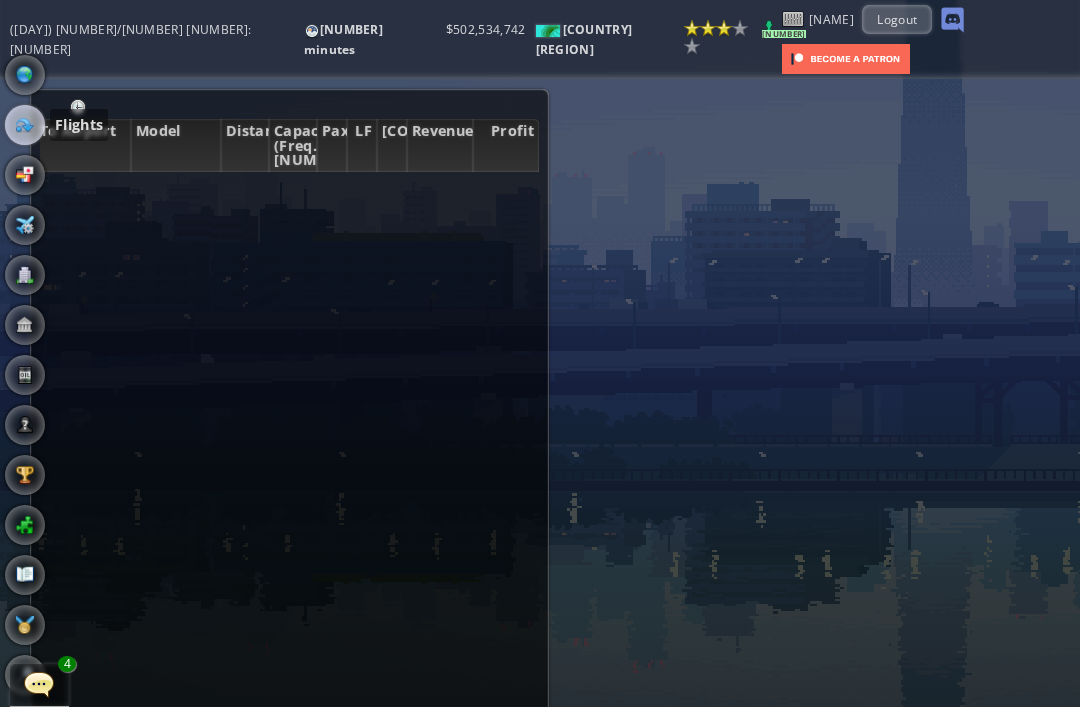 scroll, scrollTop: 0, scrollLeft: 101, axis: horizontal 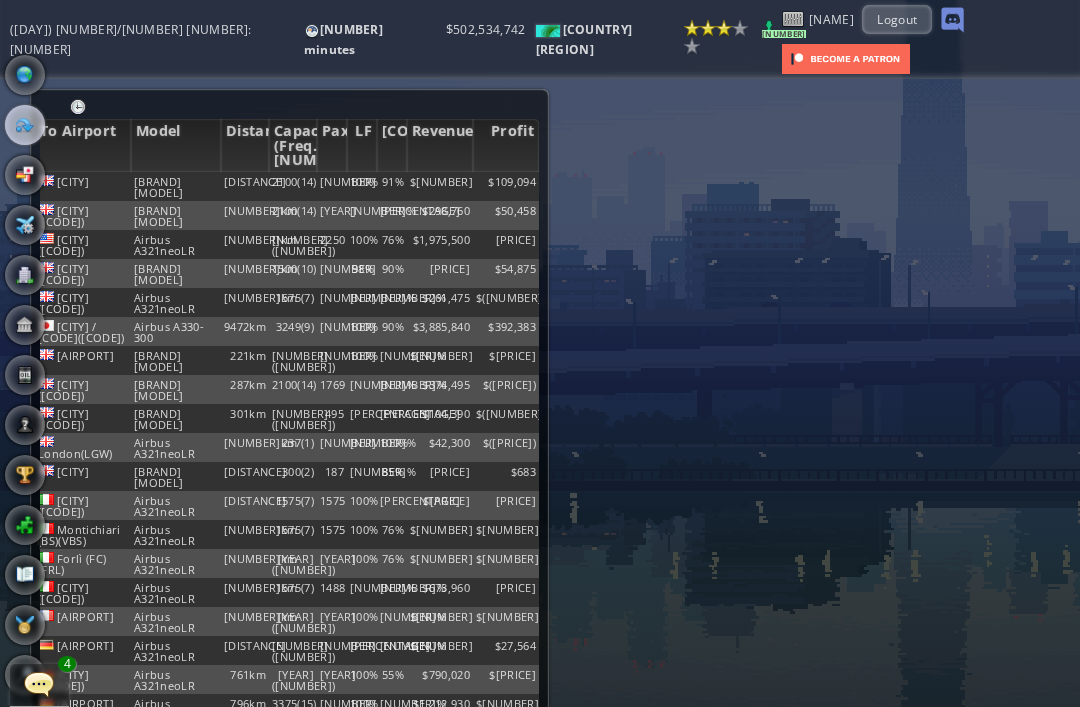 click on "Profit" at bounding box center [506, 145] 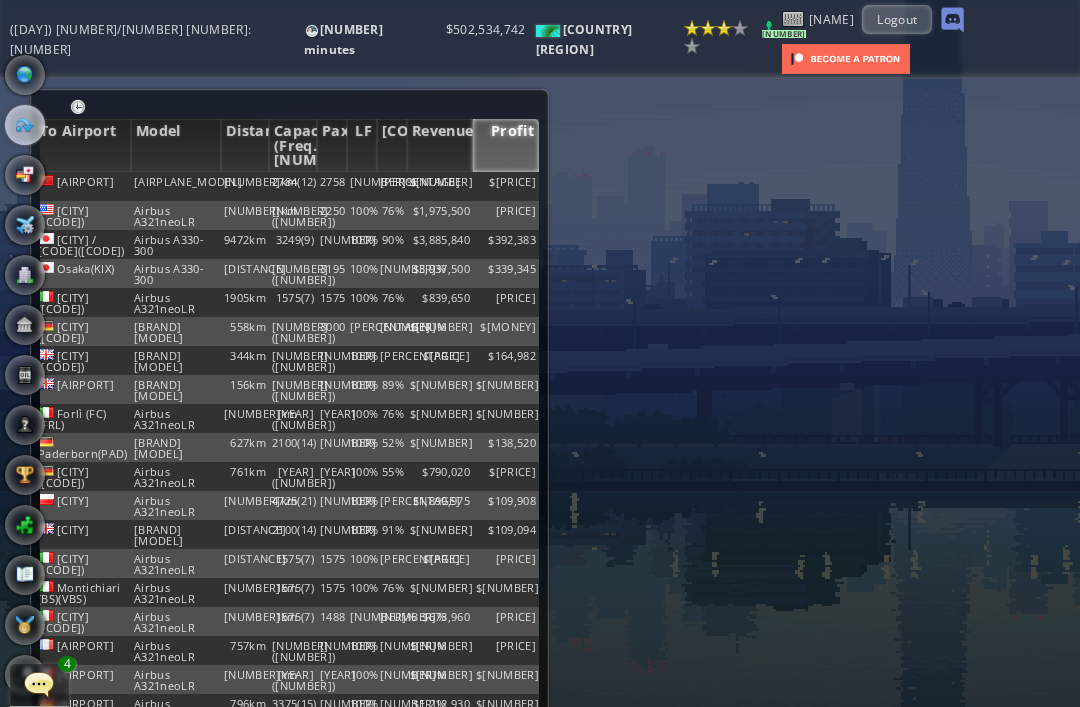 click on "Profit" at bounding box center (506, 145) 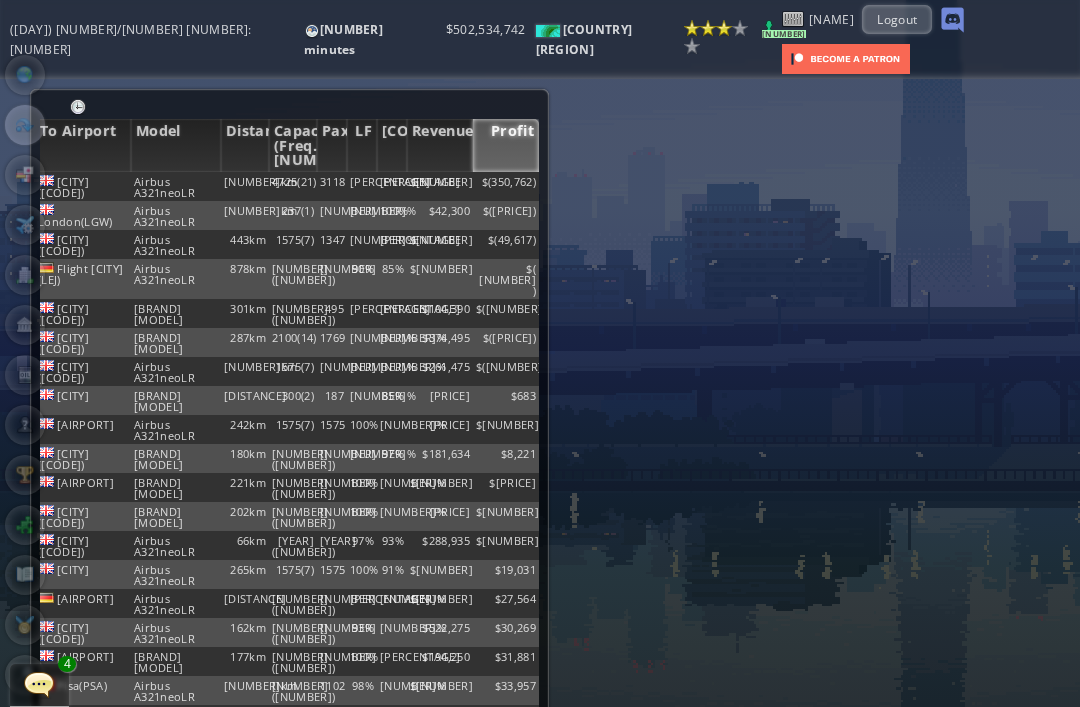 click on "$[NUMBER]" at bounding box center (440, 186) 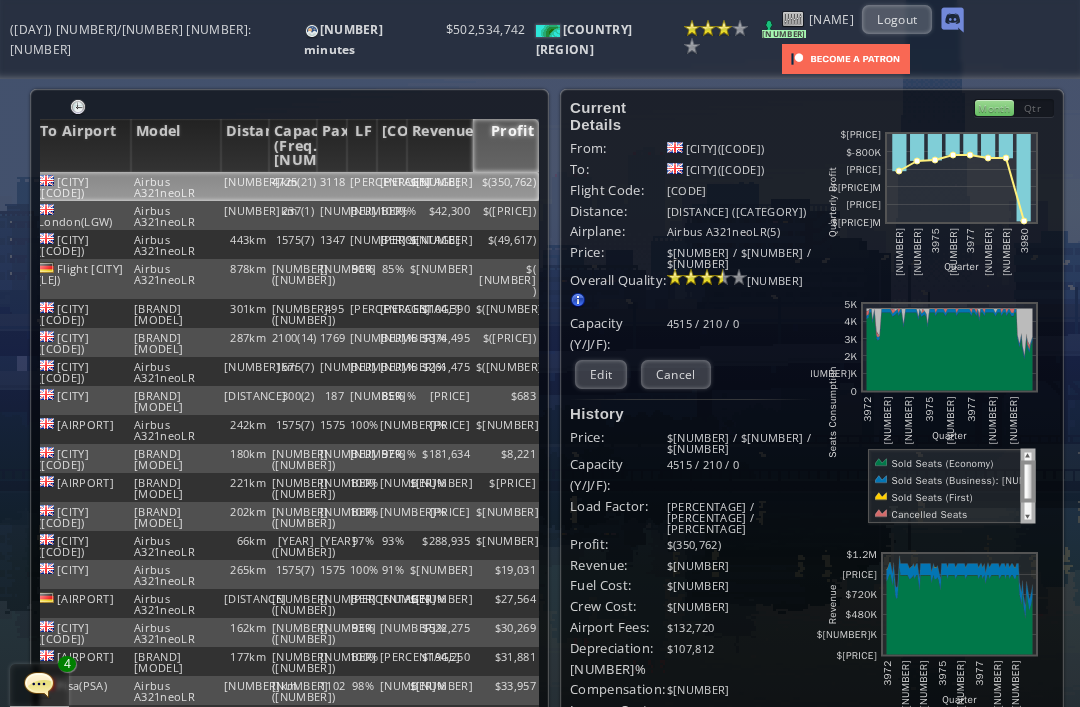 click on "Edit" at bounding box center (601, 374) 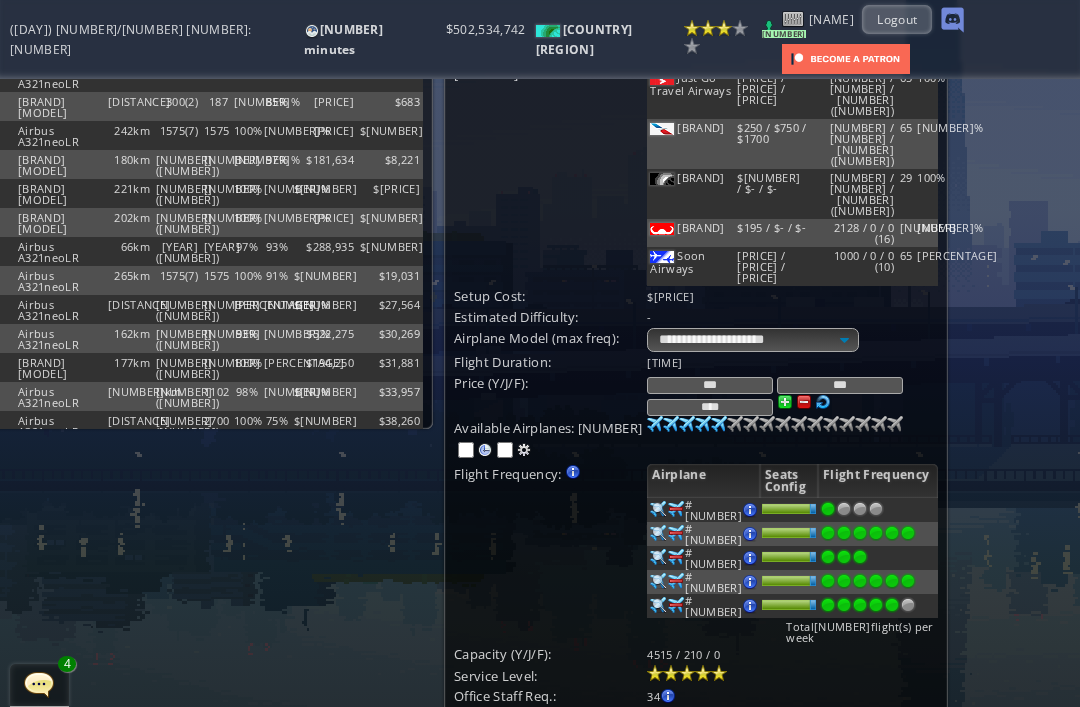scroll, scrollTop: 295, scrollLeft: 117, axis: both 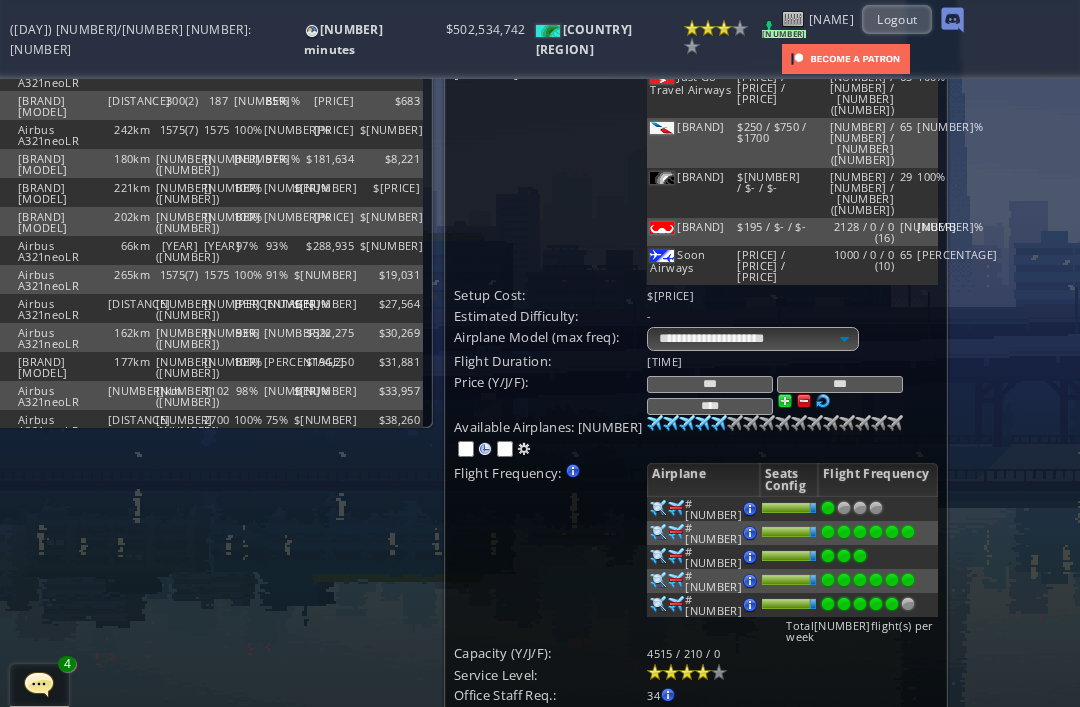 click at bounding box center (703, 672) 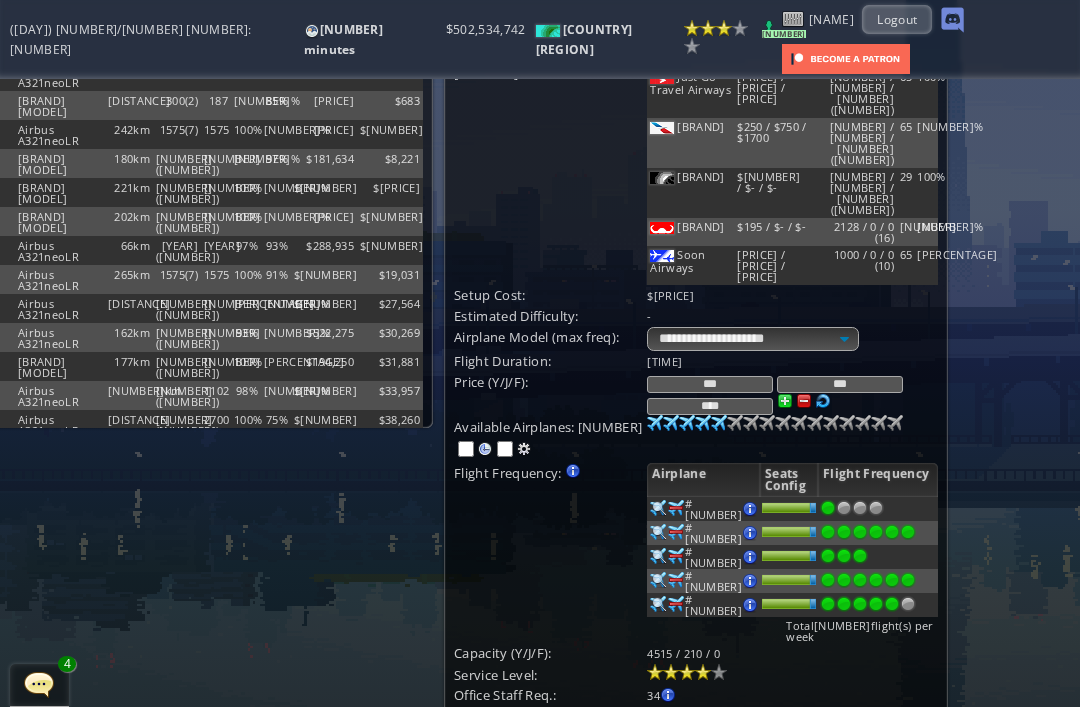 click on "***" at bounding box center (710, 384) 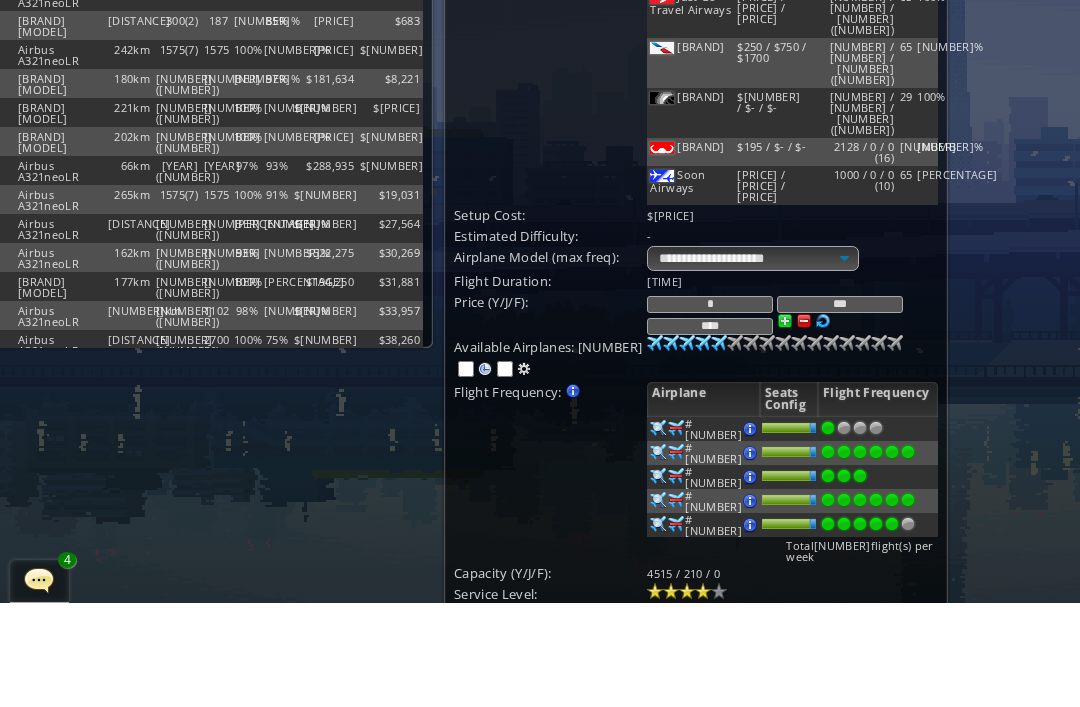 scroll, scrollTop: 231, scrollLeft: 117, axis: both 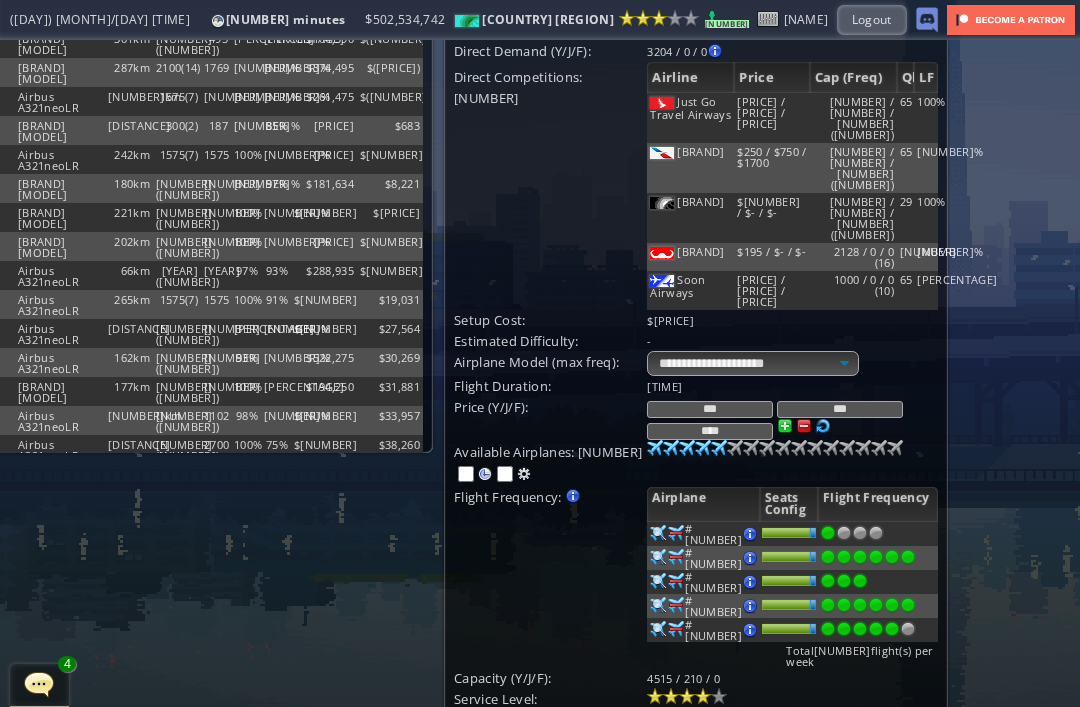 type on "***" 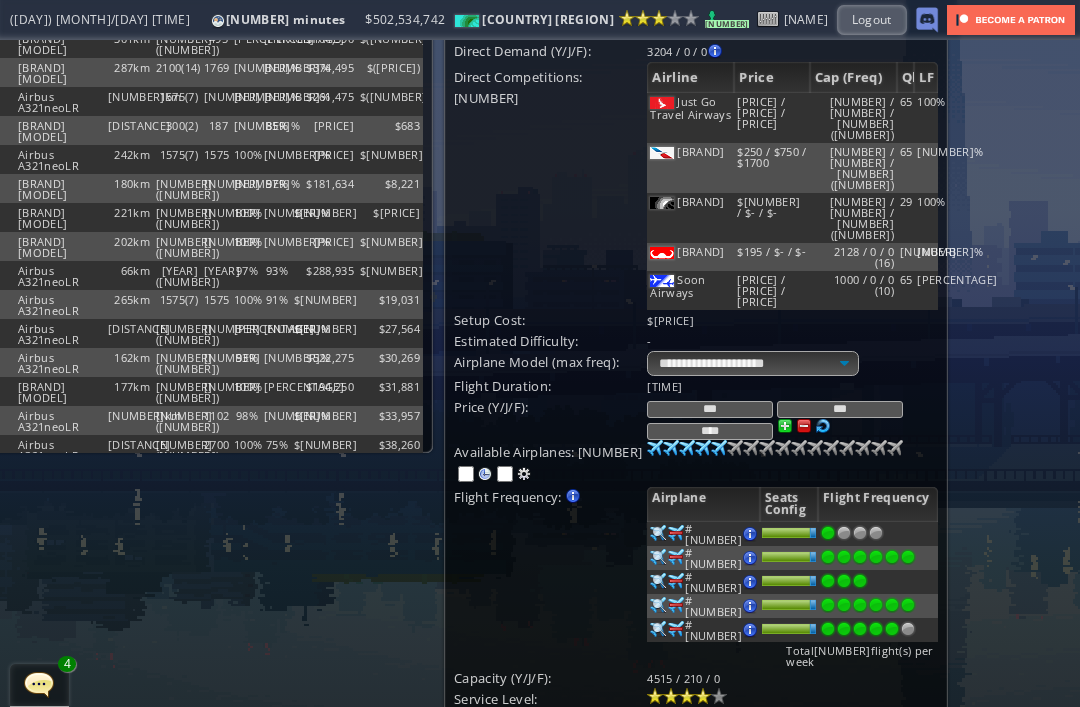 click on "Update" at bounding box center [495, 750] 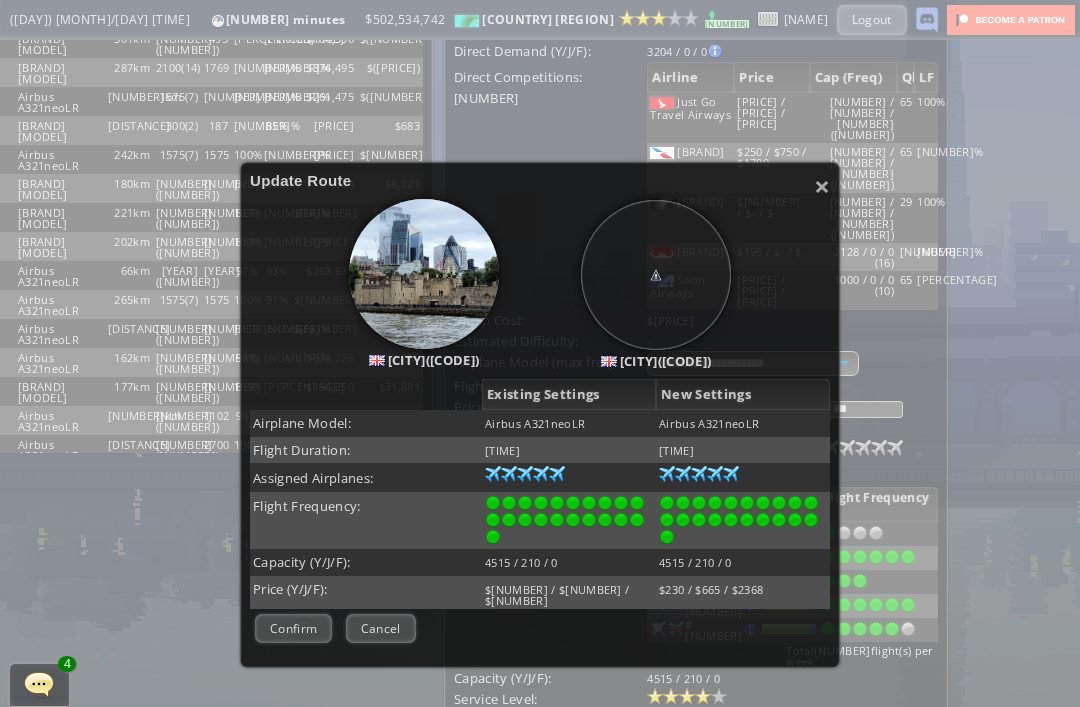 click on "×
Update Route
[CITY]([CODE])
[CITY]([CODE])
Existing Settings
New Settings
Airplane Model:
[BRAND] [MODEL]
[BRAND] [MODEL]
Flight Duration:
[NUMBER] h [NUMBER]m
[NUMBER] h [NUMBER]m
Assigned Airplanes:
[NUMBER] [NUMBER] [NUMBER] [NUMBER] [NUMBER] [NUMBER] [NUMBER] [NUMBER] [NUMBER] [NUMBER]
[NUMBER] [NUMBER] [NUMBER] [NUMBER] [NUMBER] [NUMBER] [NUMBER] [NUMBER] [NUMBER] [NUMBER]
Flight Frequency:
Capacity (Y/J/F):
[NUMBER]/[NUMBER]/[NUMBER]
[NUMBER]/[NUMBER]/[NUMBER]
Price (Y/J/F):
$[PRICE] / $[PRICE] / $[PRICE]
$[PRICE] / $[PRICE] / $[PRICE]
Negotiation Difficulty :
Too hard! Reduce frequency, change airport or improve relationship first.
Difficulty value should be less than delegates available below.
Delegates
Pool" at bounding box center (540, 353) 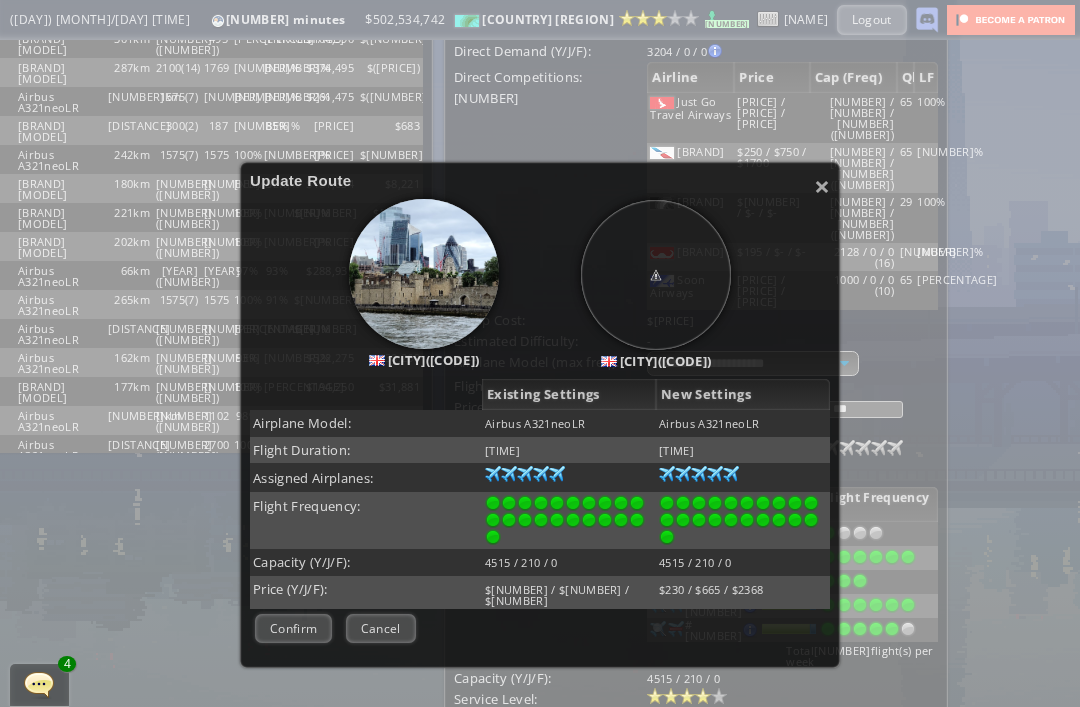 click on "Confirm" at bounding box center (293, 628) 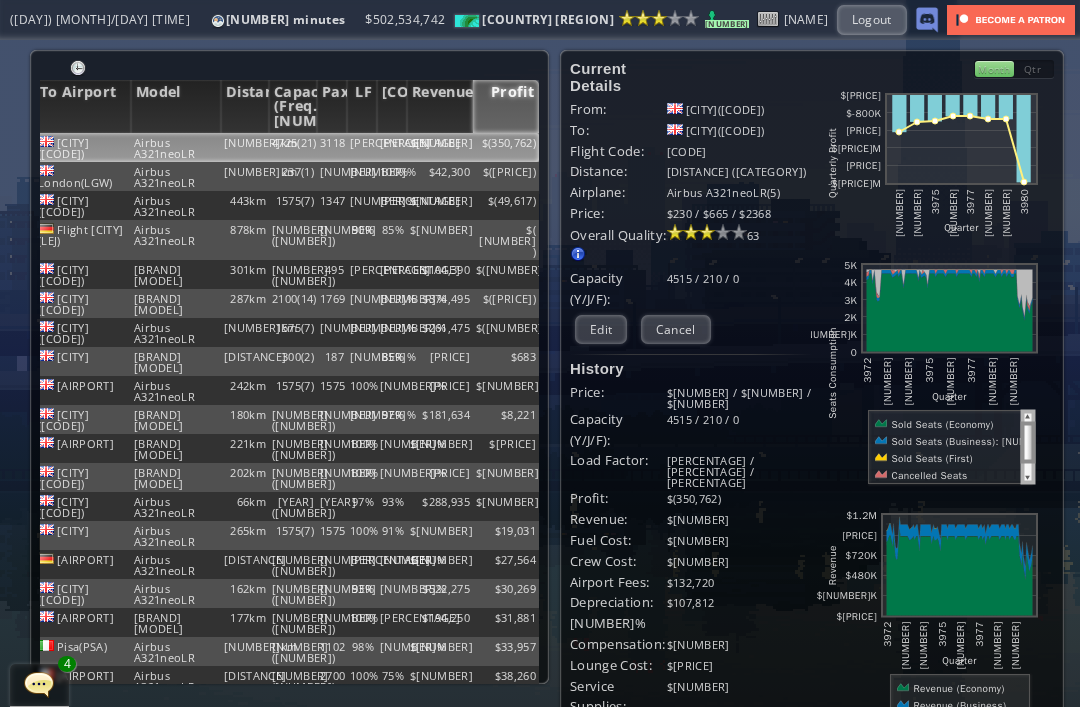 scroll, scrollTop: 0, scrollLeft: 0, axis: both 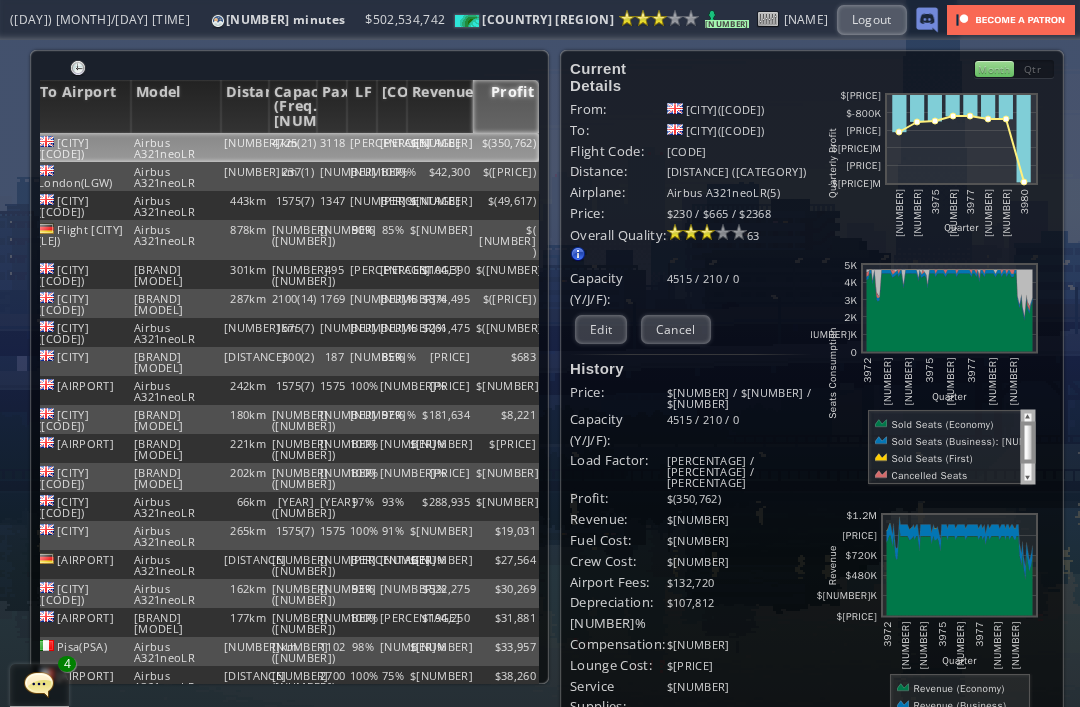 click on "Current Details
From:
[CITY]([CODE])
To:
[CITY]([CODE])
Flight Code:
[CODE]
Distance:
[NUMBER] km (Short-haul Domestic)
airplane:
[BRAND] [MODEL]([NUMBER])
Price:
$[PRICE] / $[PRICE] / $[PRICE]
Overall Quality:
Overall quality is determined by:
- Fleet Age per Route
- Service Star level per route
- Company wide Service Quality
[NUMBER]" at bounding box center [815, 728] 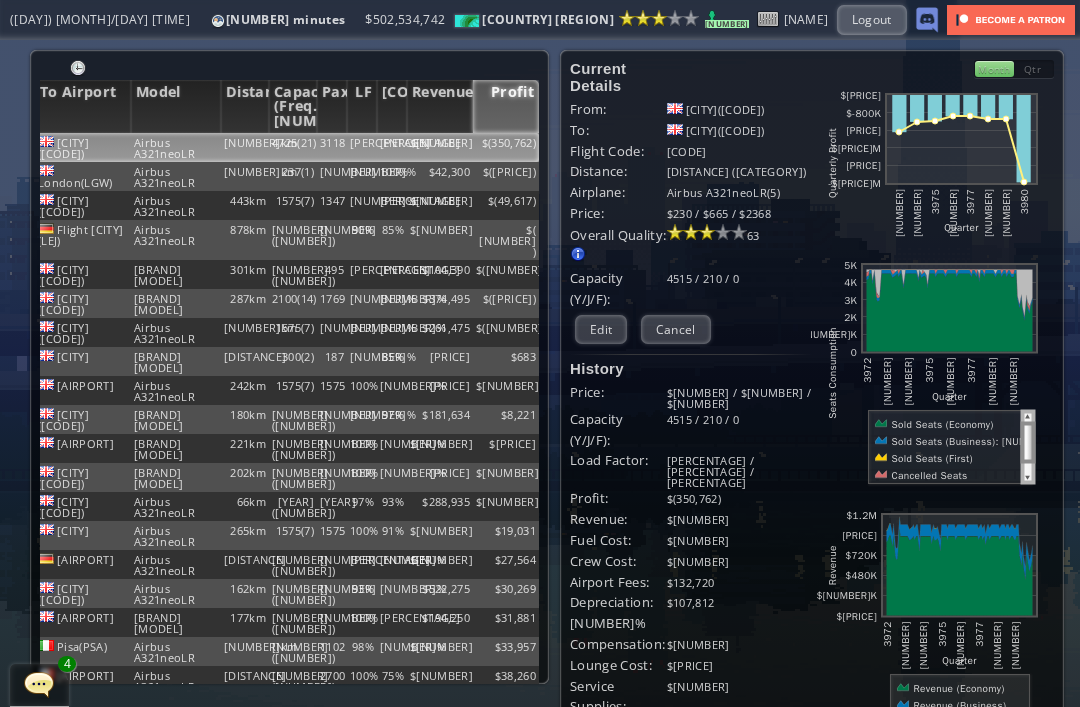 click on "$([PRICE])" at bounding box center [506, 147] 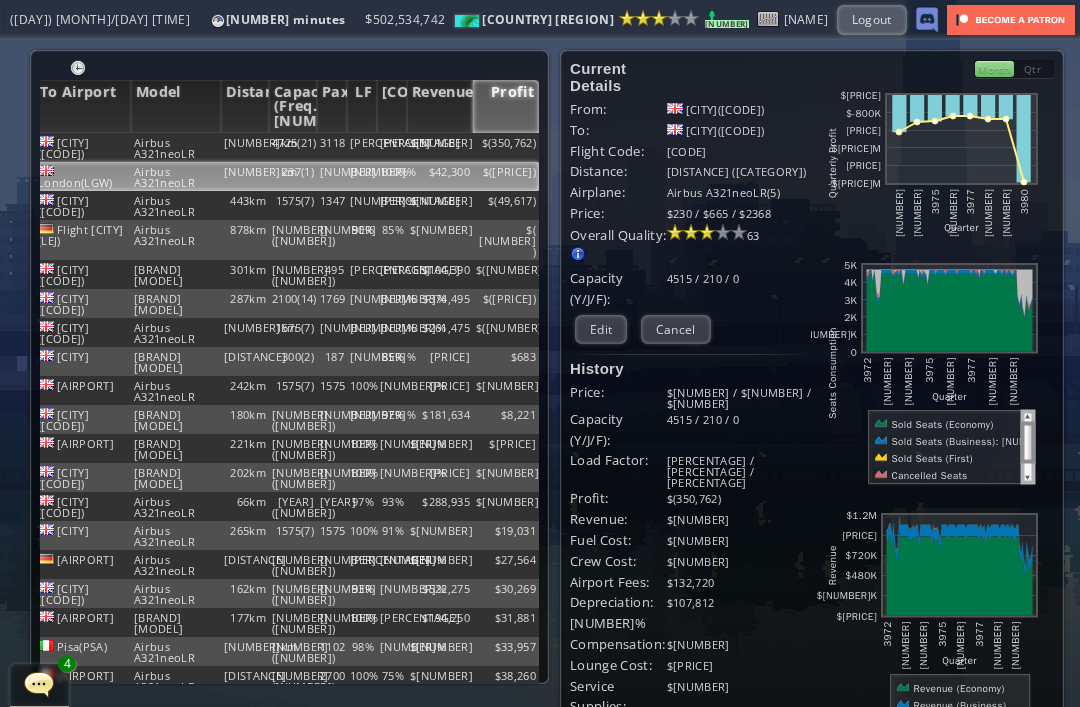 click on "Profit" at bounding box center [506, 106] 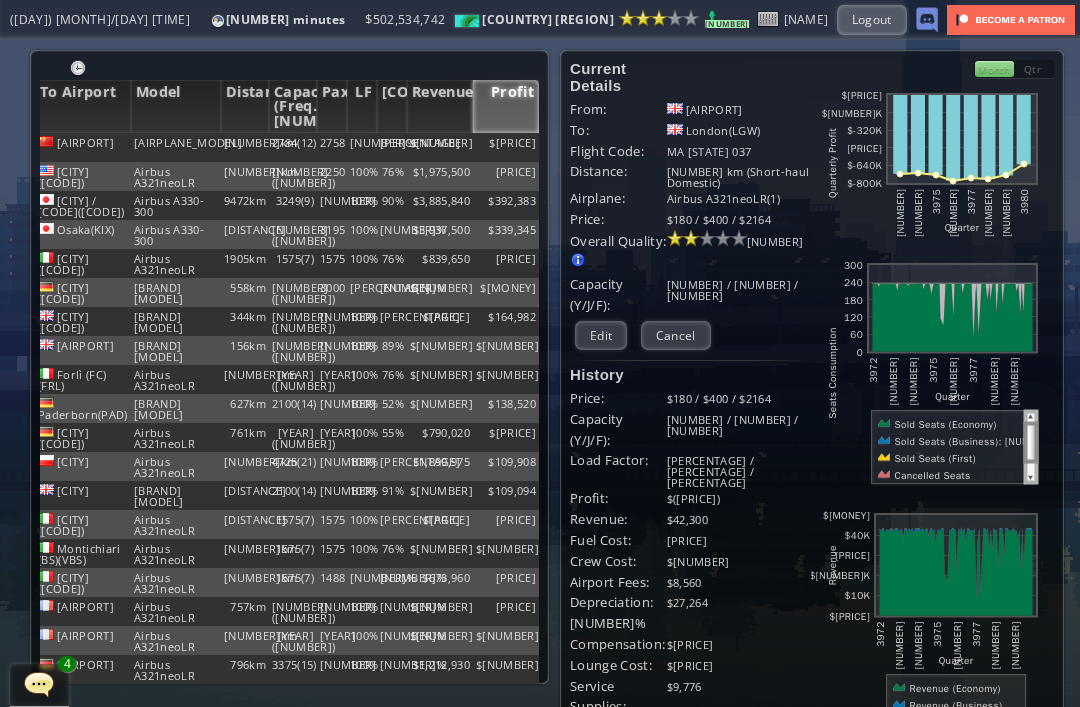 click on "$[PRICE]" at bounding box center [506, 147] 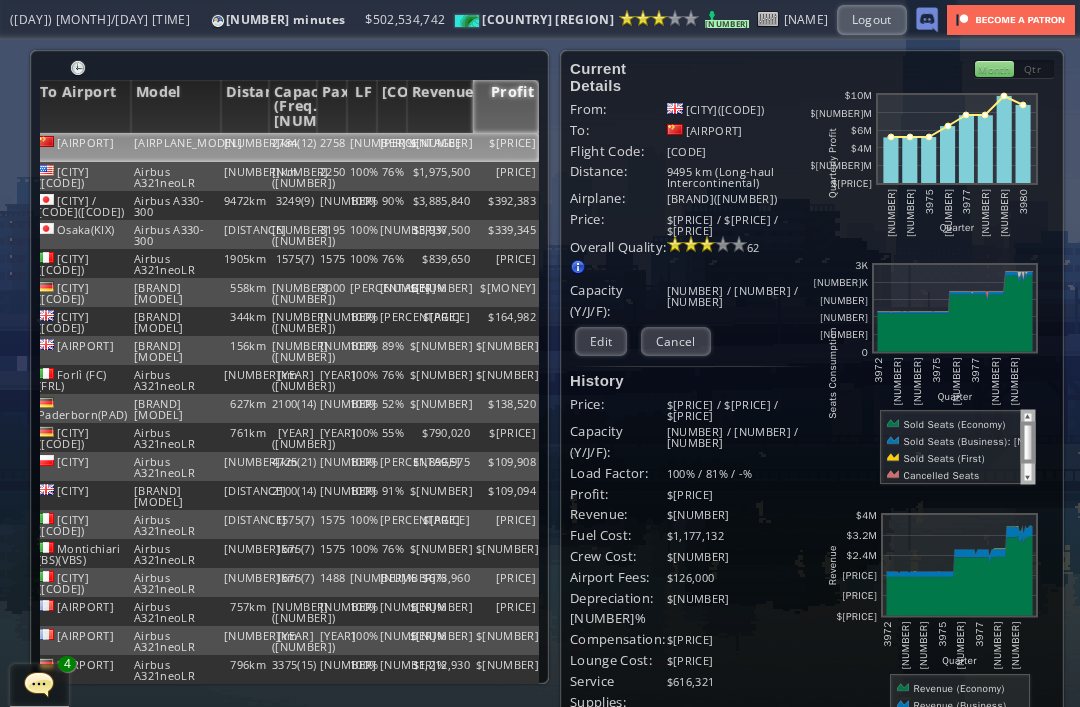 click on "Edit" at bounding box center (601, 341) 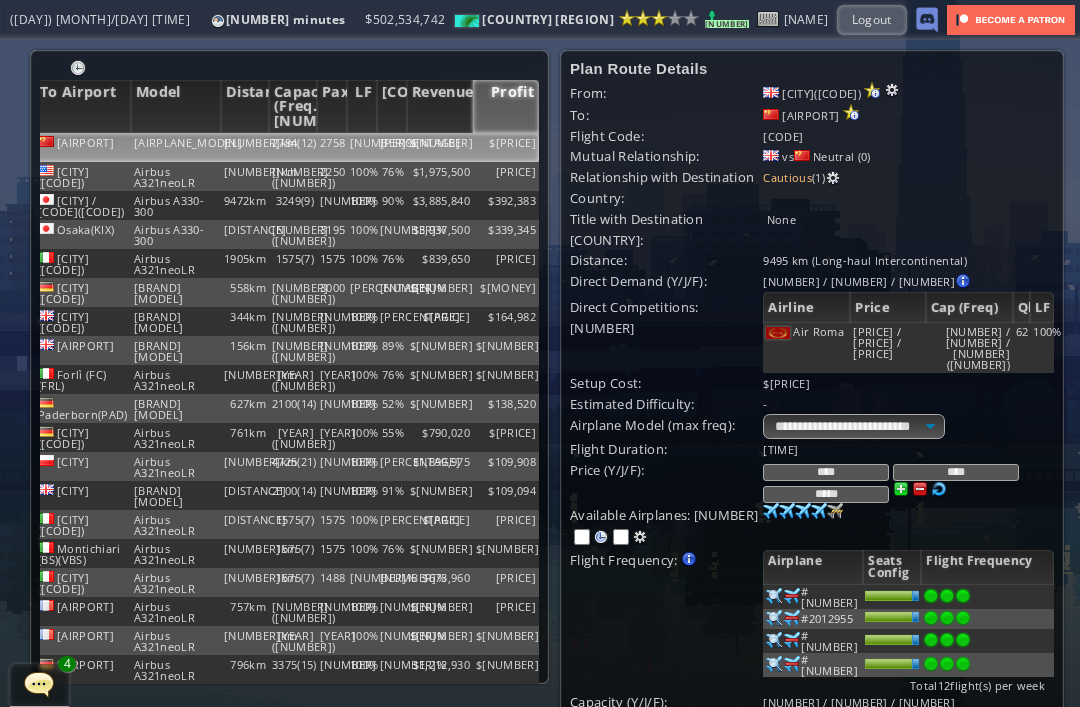 click at bounding box center (771, 511) 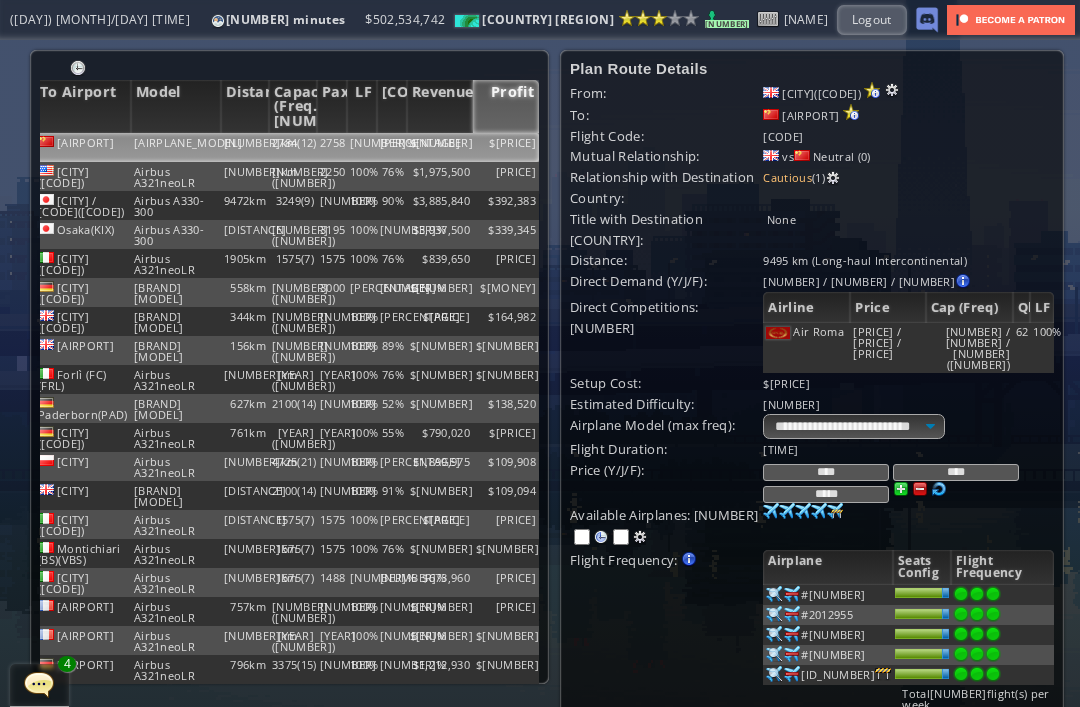 click at bounding box center [993, 594] 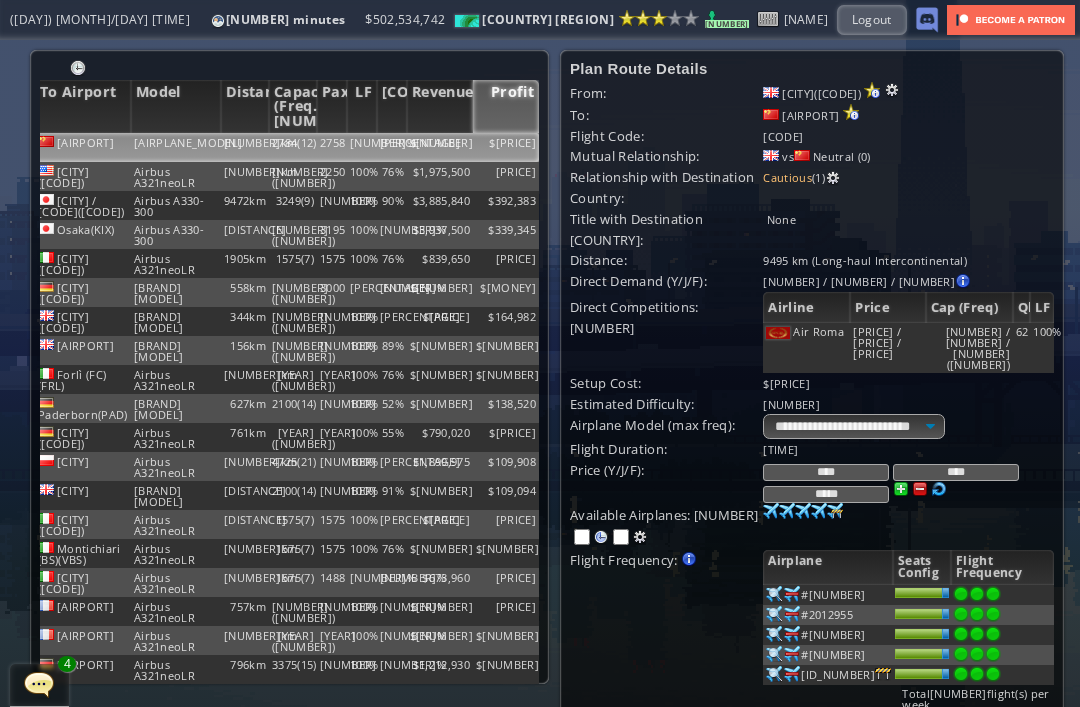 click on "****" at bounding box center (956, 472) 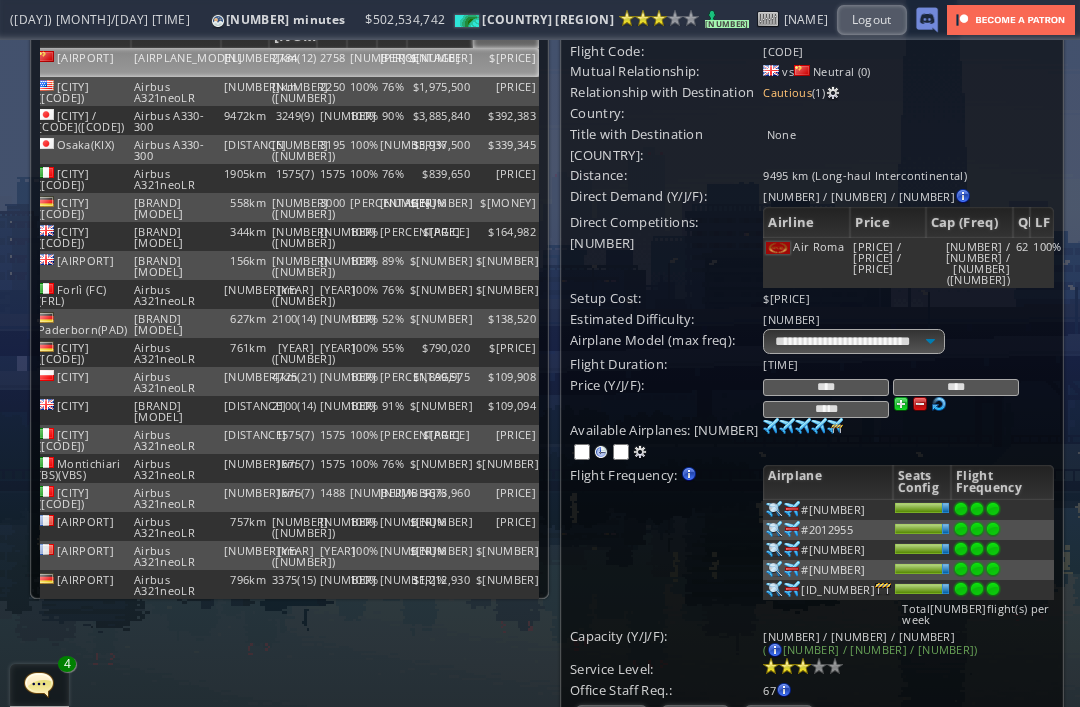 scroll, scrollTop: 85, scrollLeft: 0, axis: vertical 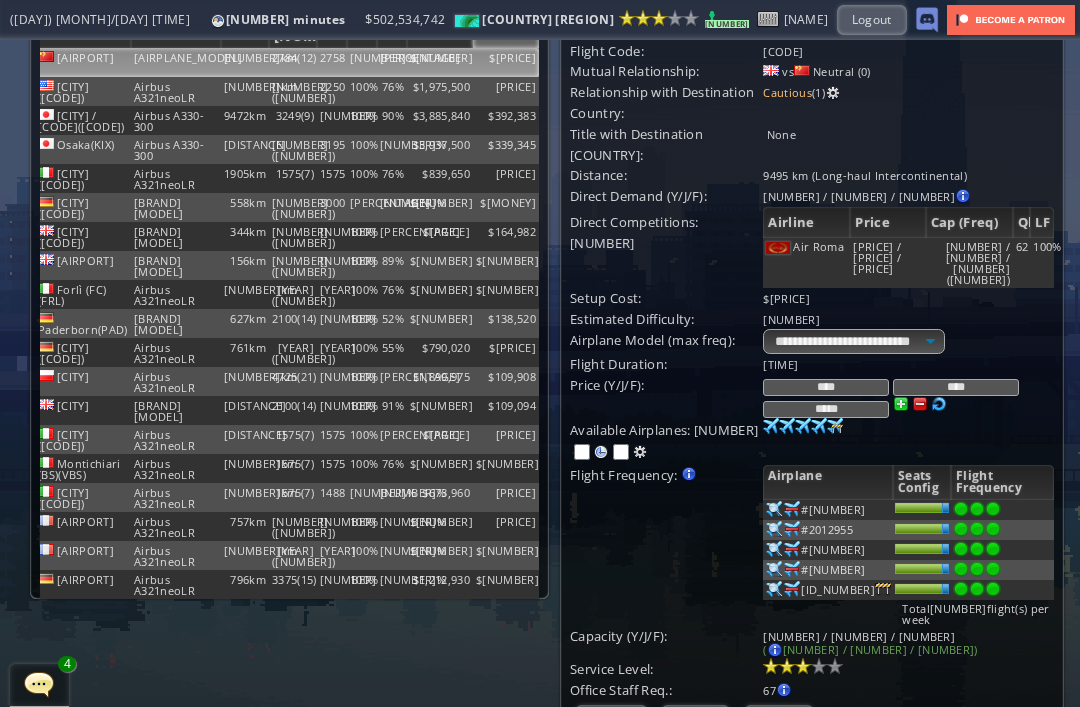 type on "****" 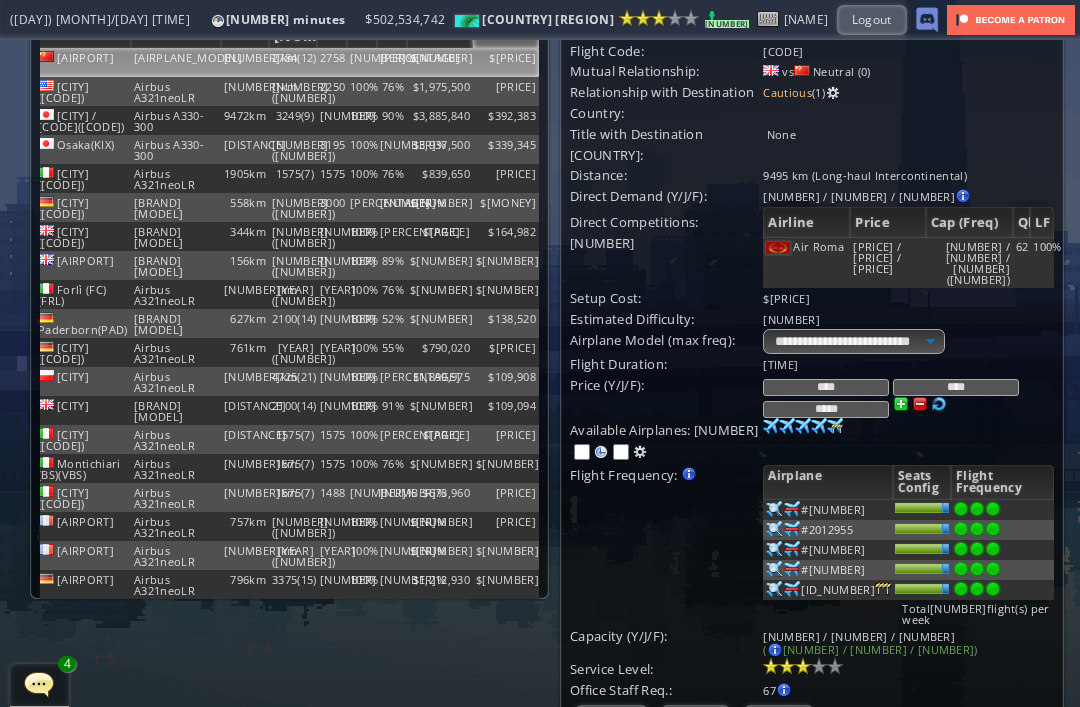 click on "Update" at bounding box center [611, 719] 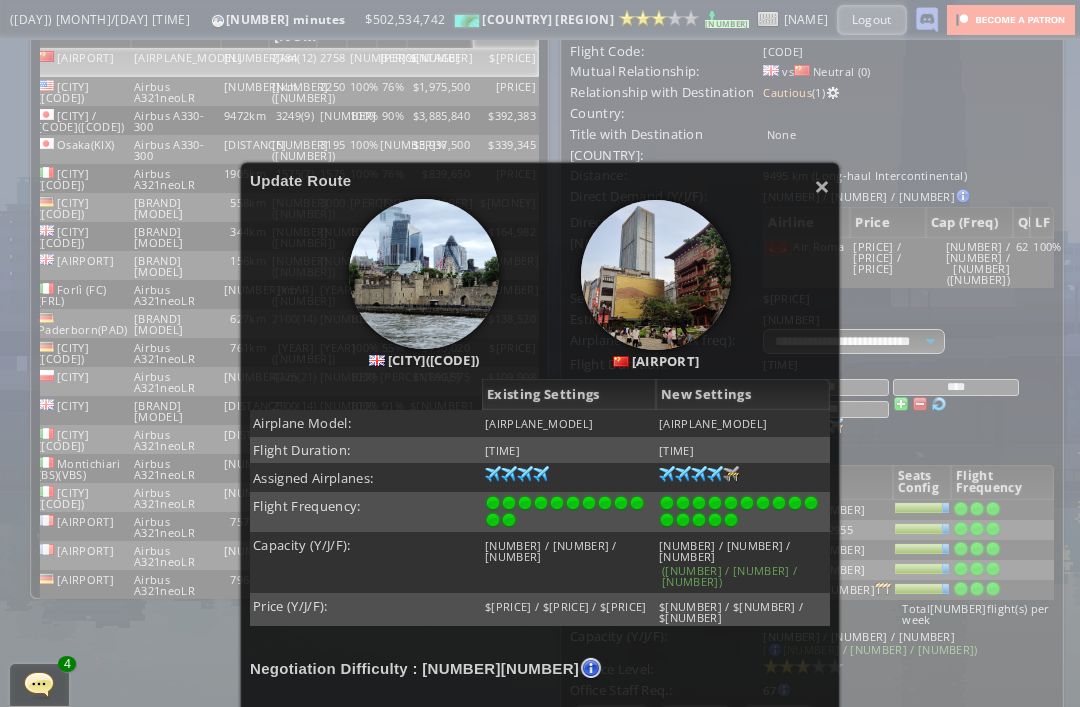 scroll, scrollTop: 177, scrollLeft: 0, axis: vertical 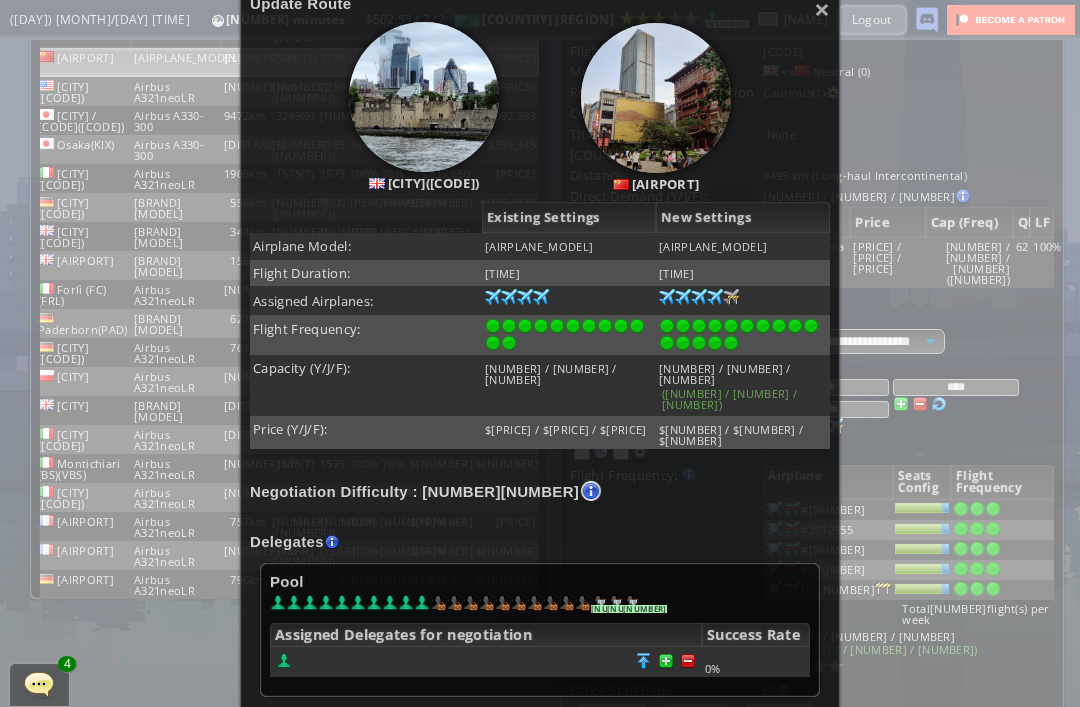 click at bounding box center (688, 661) 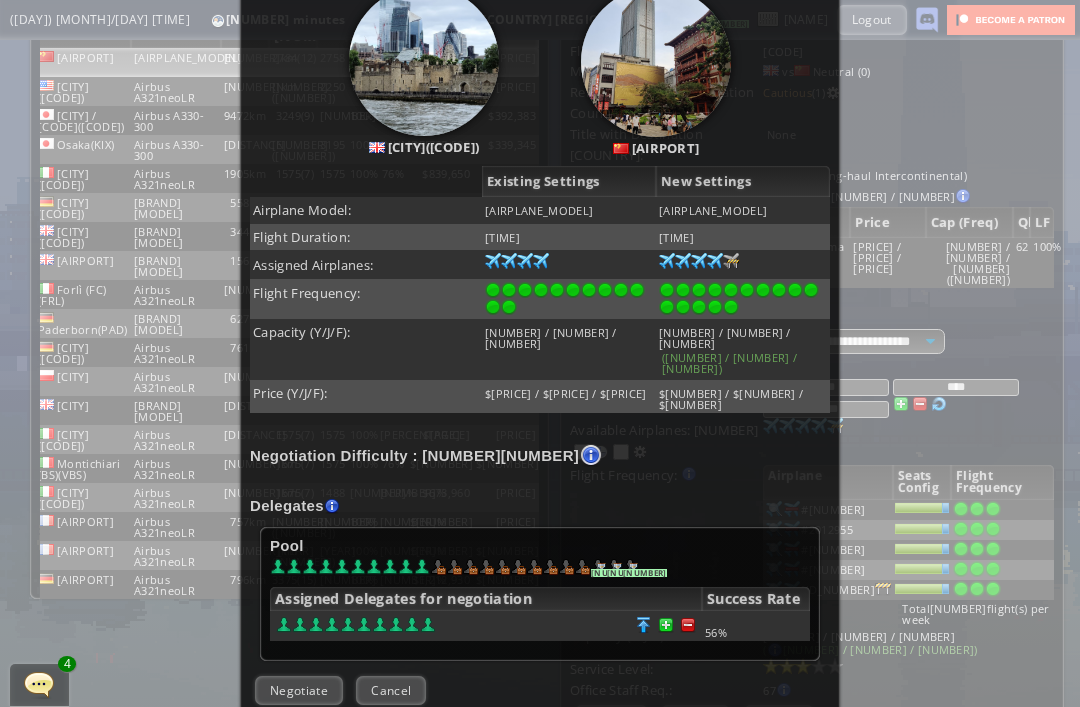 scroll, scrollTop: 213, scrollLeft: 0, axis: vertical 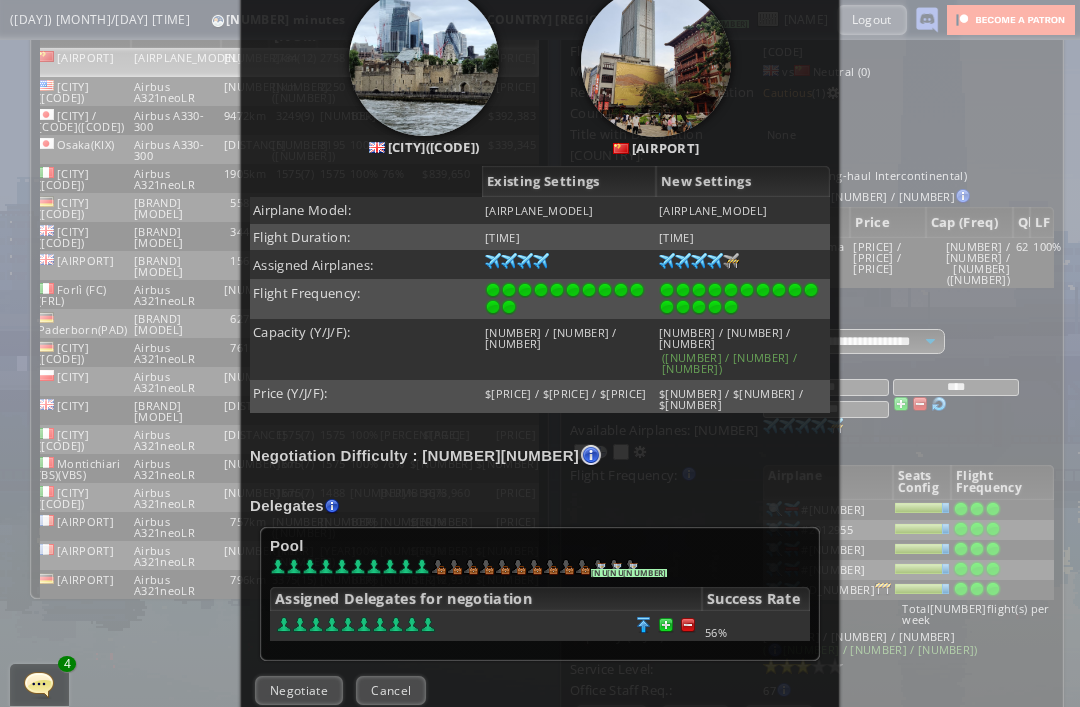 click on "Negotiate" at bounding box center (299, 690) 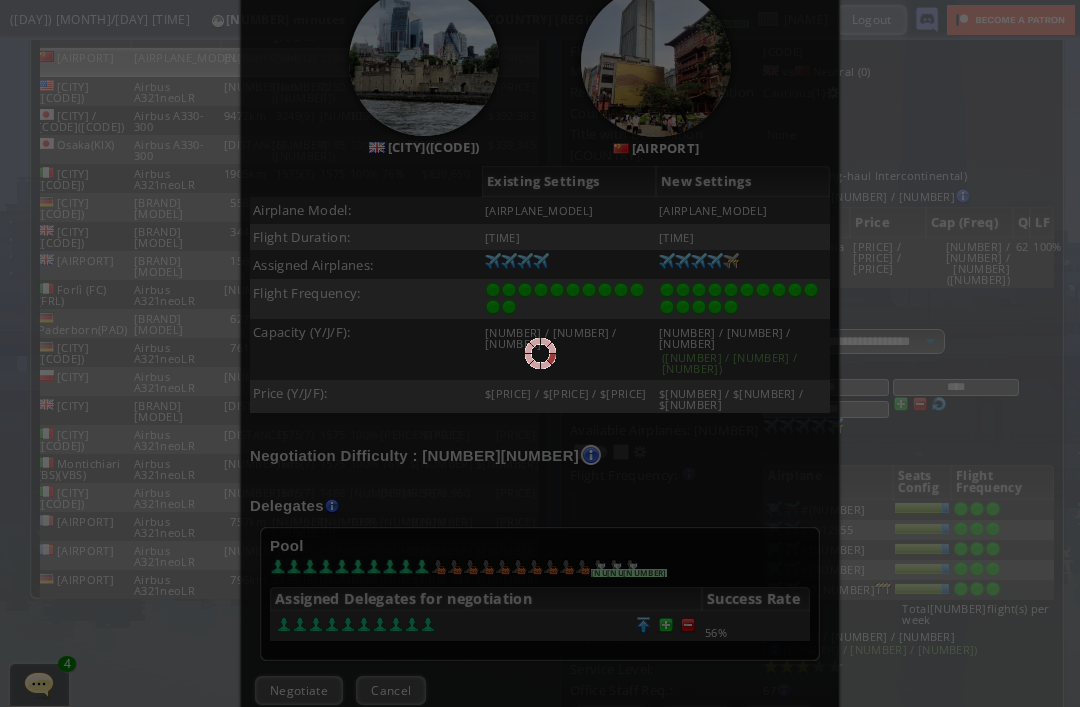click on "Negotiation in progress... Success Rate:  %
Autoplay" at bounding box center (0, 0) 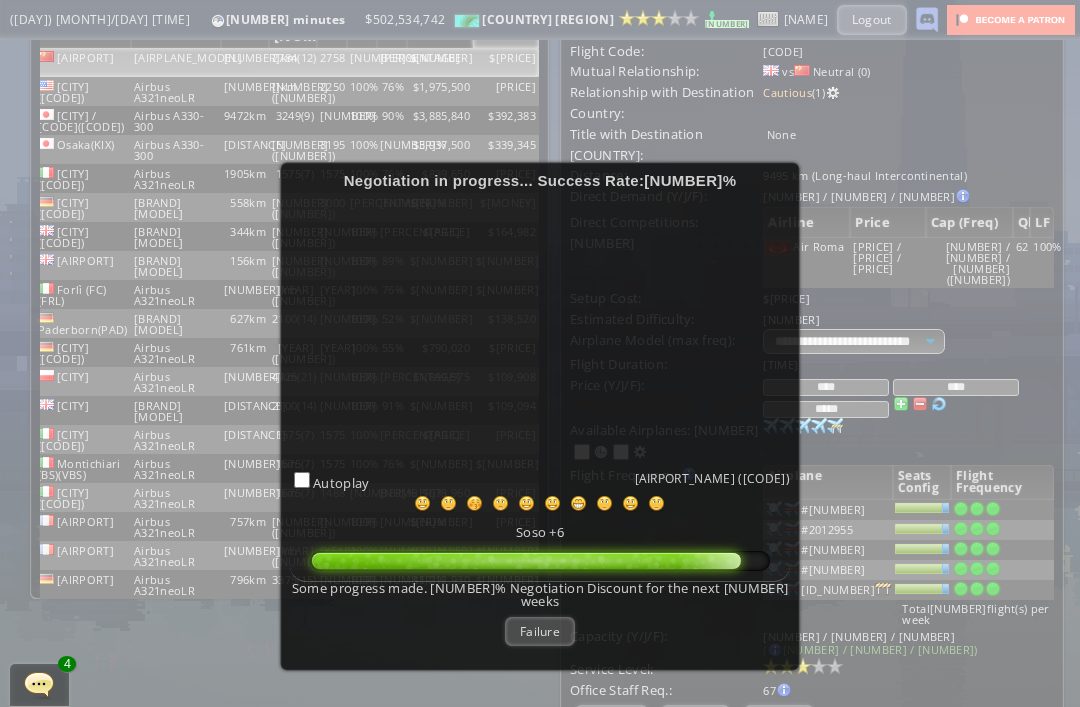 click on "Failure" at bounding box center [540, 631] 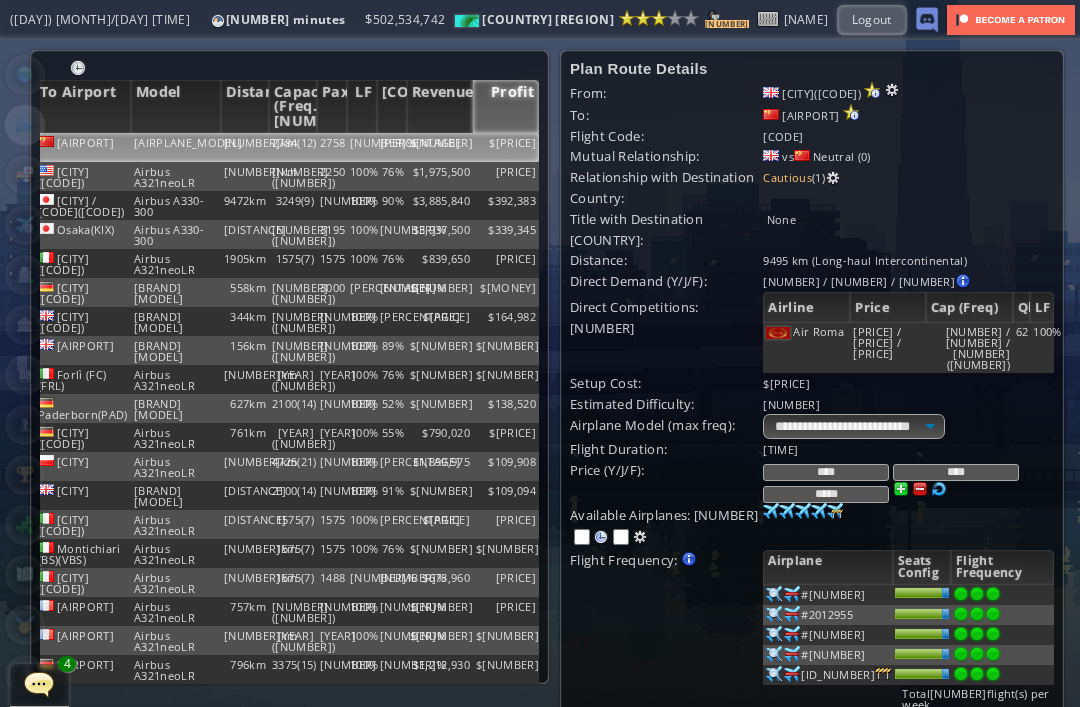 scroll, scrollTop: 0, scrollLeft: 0, axis: both 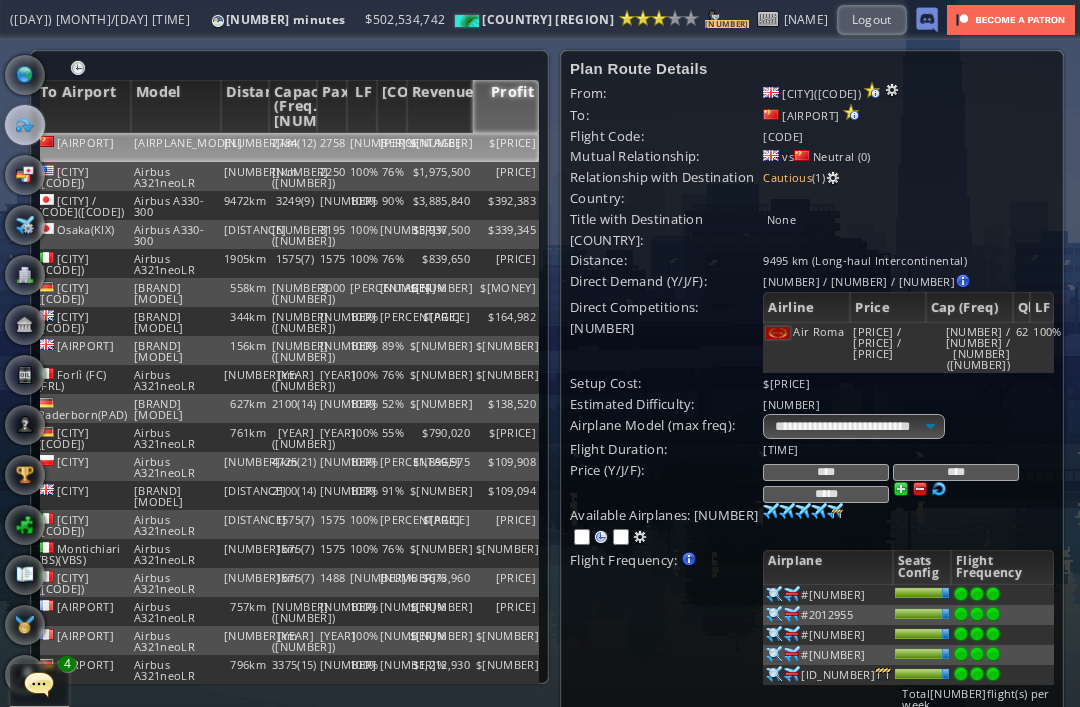 click on "[AIRPORT]" at bounding box center (83, 147) 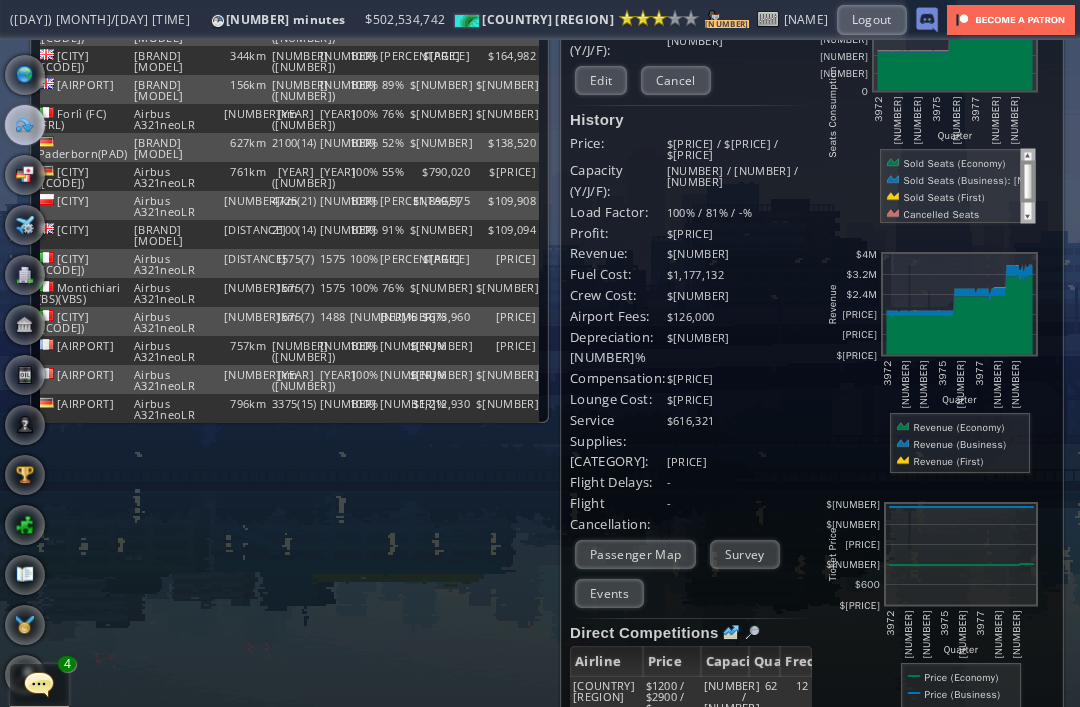 scroll, scrollTop: 260, scrollLeft: 0, axis: vertical 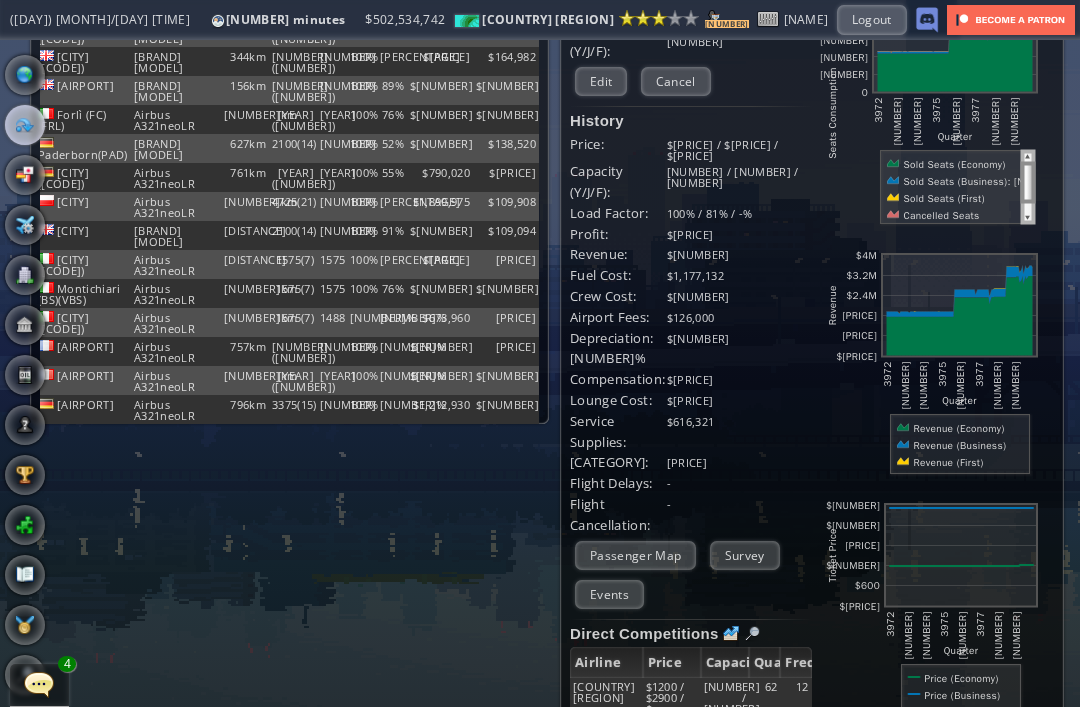 click on "Events" at bounding box center [609, 594] 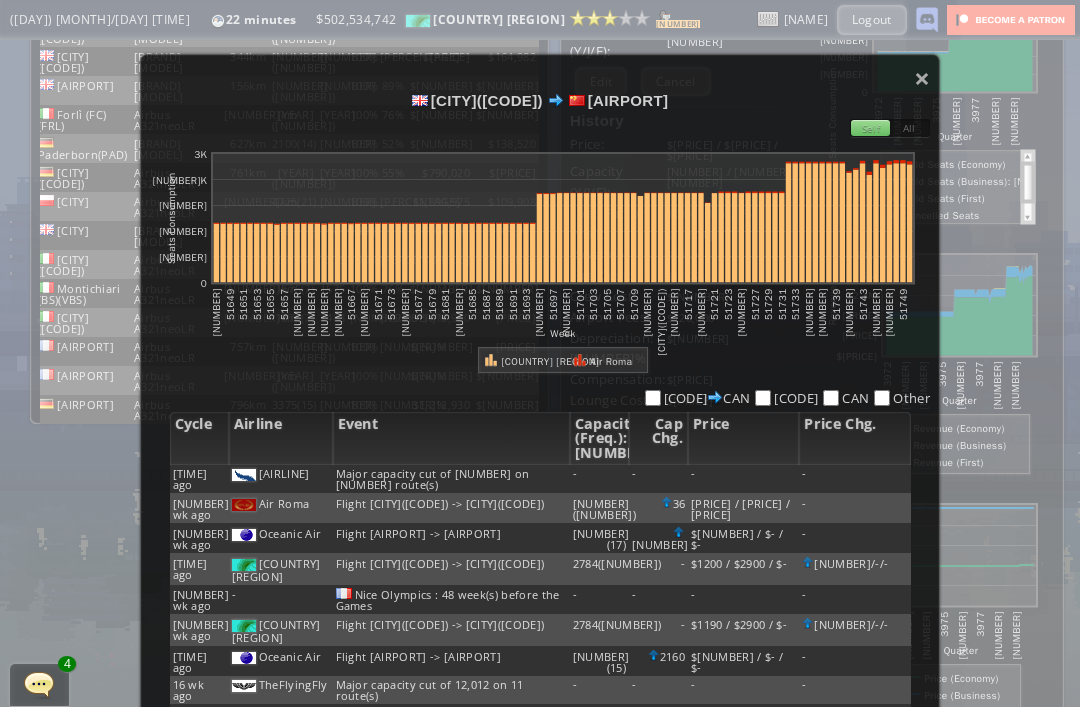 scroll, scrollTop: 0, scrollLeft: 0, axis: both 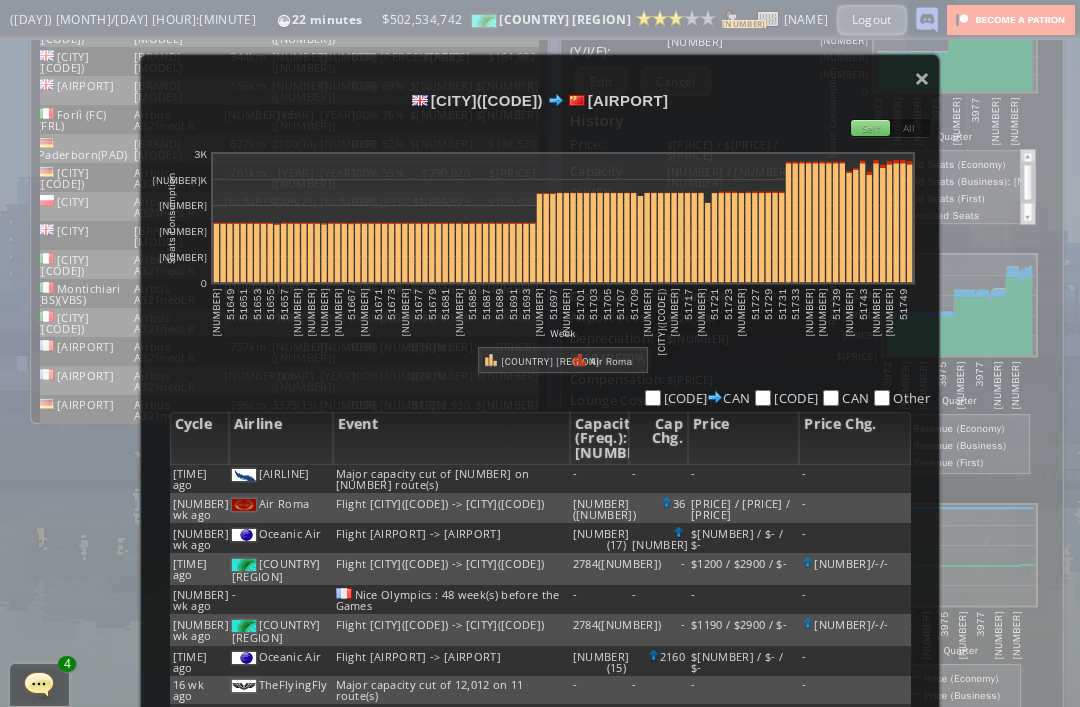 click on "×
London(LHR) Guangzhou(CAN)
Self
All
abcdefhiklmnopqrstuvwxyz Loading chart. Please wait. abcdefhiklmnopqrstuvwxyz Week Seats Consumption 0 600 1.2K 1.8K 2.4K 3K 51647 51649 51651 51653 51655 51657 51659 51661 51663 51665 51667 51669 51671 51673 51675 51677 51679 51681 51683 51685 51687 51689 51691 51693 51695 51697 51699 51701 51703 51705 51707 51709 51711 51713 51715 51717 51719 51721 51723 51725 51727 51729 51731 51733 51735 51737 51739 51741 51743 51745 51747 51749 MAL Japan Air Roma
LHR CAN
LHR
CAN
Other
Cycle
Airline
Event
Capacity (Freq.)
Cap Chg.
Price
Price Chg.
5 wk ago Cunen Airways Major capacity cut of 40,647 on 22 route(s) - - - - 8 wk ago 72" at bounding box center [540, 444] 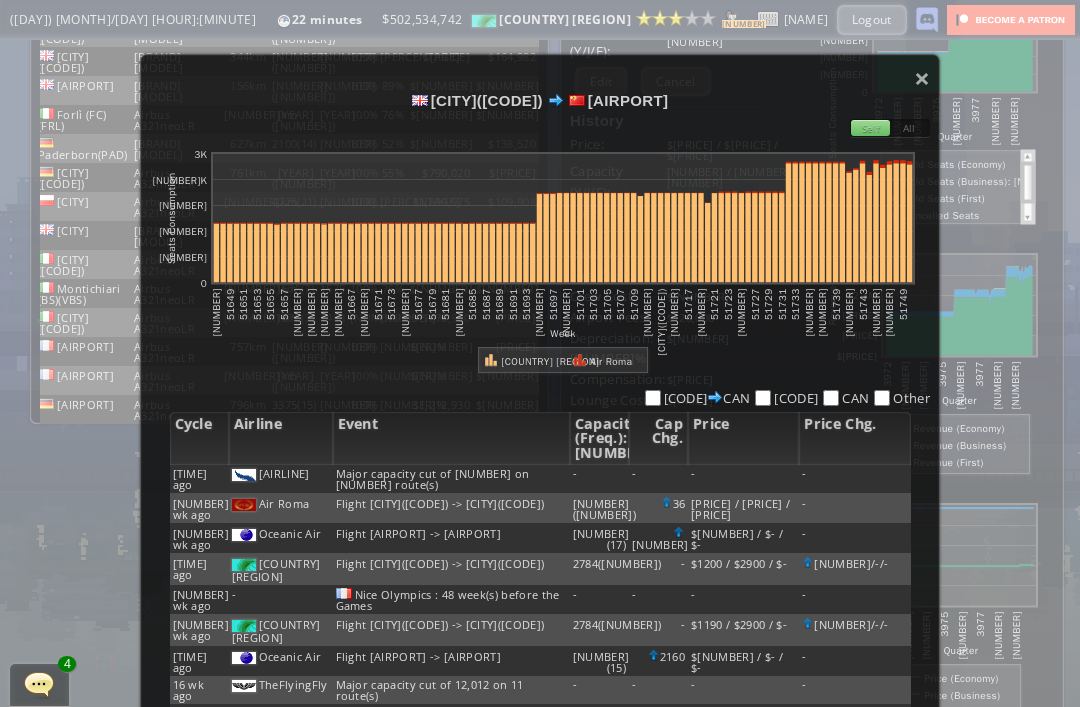 click on "×" at bounding box center [922, 78] 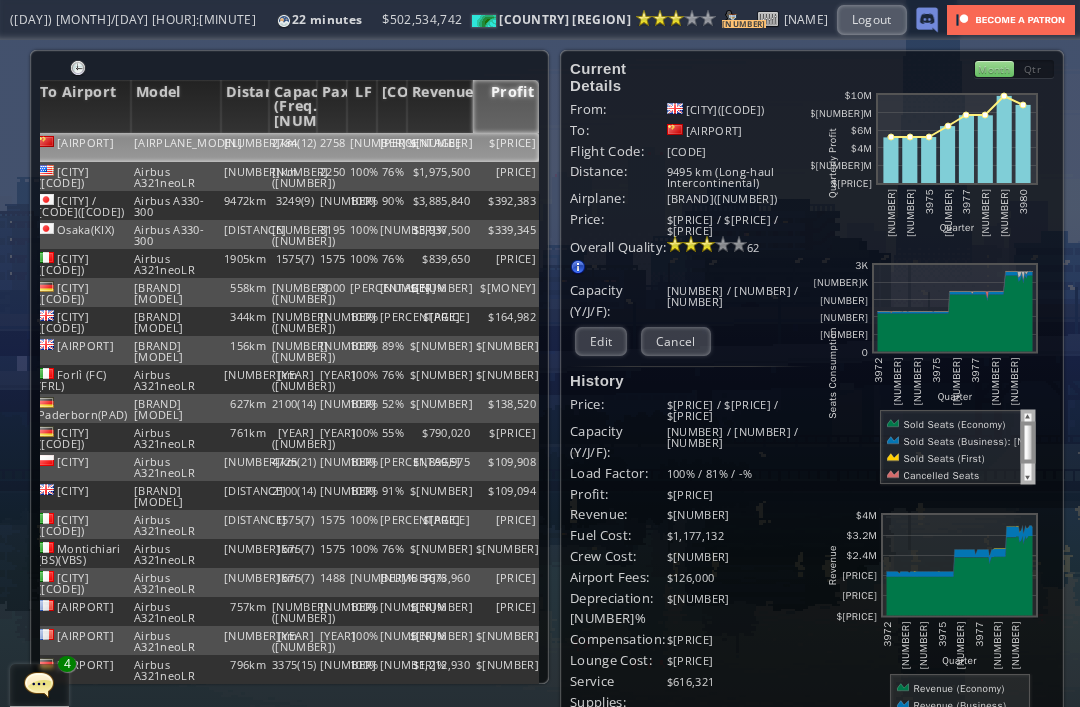 scroll, scrollTop: 0, scrollLeft: 0, axis: both 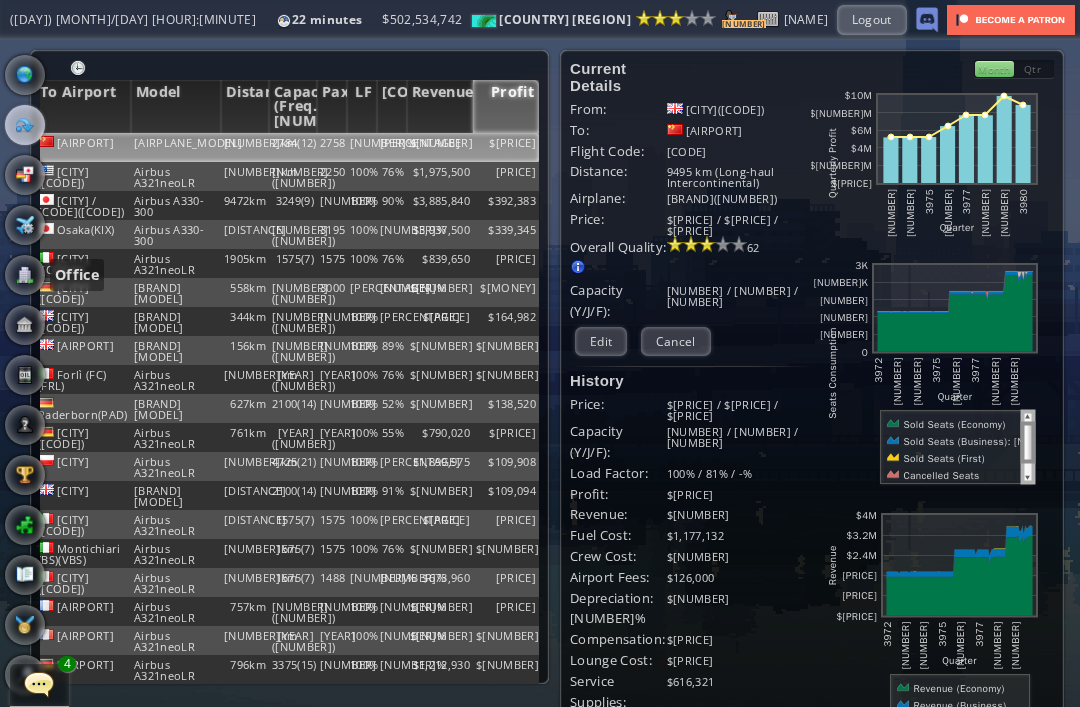 click at bounding box center [25, 275] 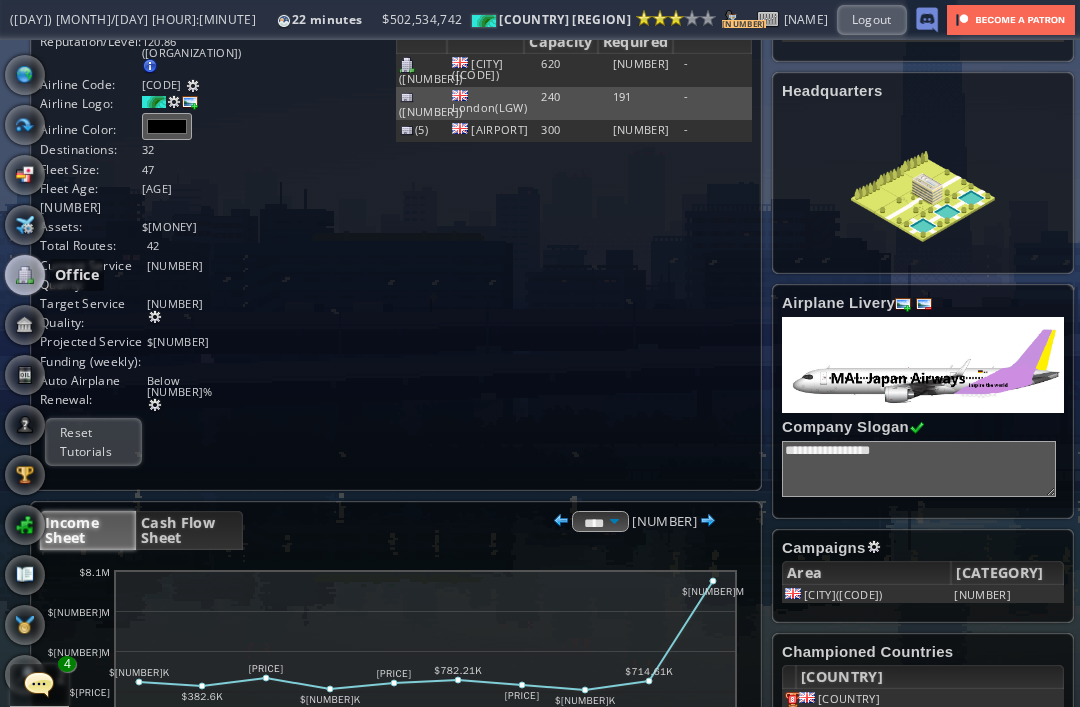 scroll, scrollTop: 81, scrollLeft: 0, axis: vertical 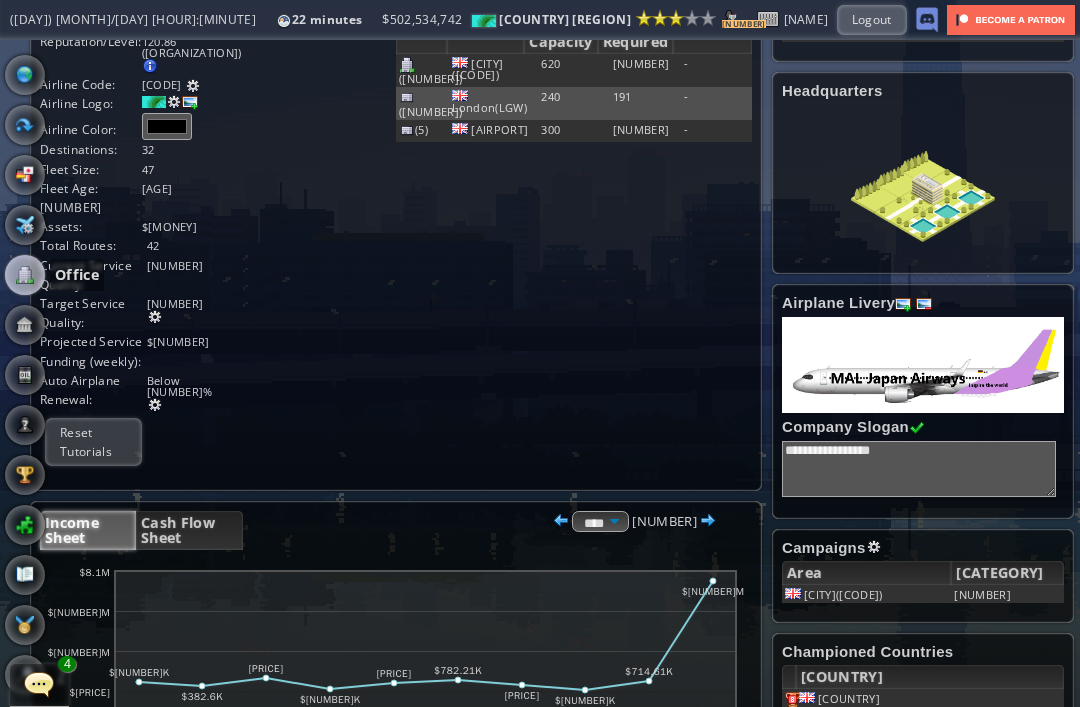 click on "Cash Flow Sheet" at bounding box center (189, 530) 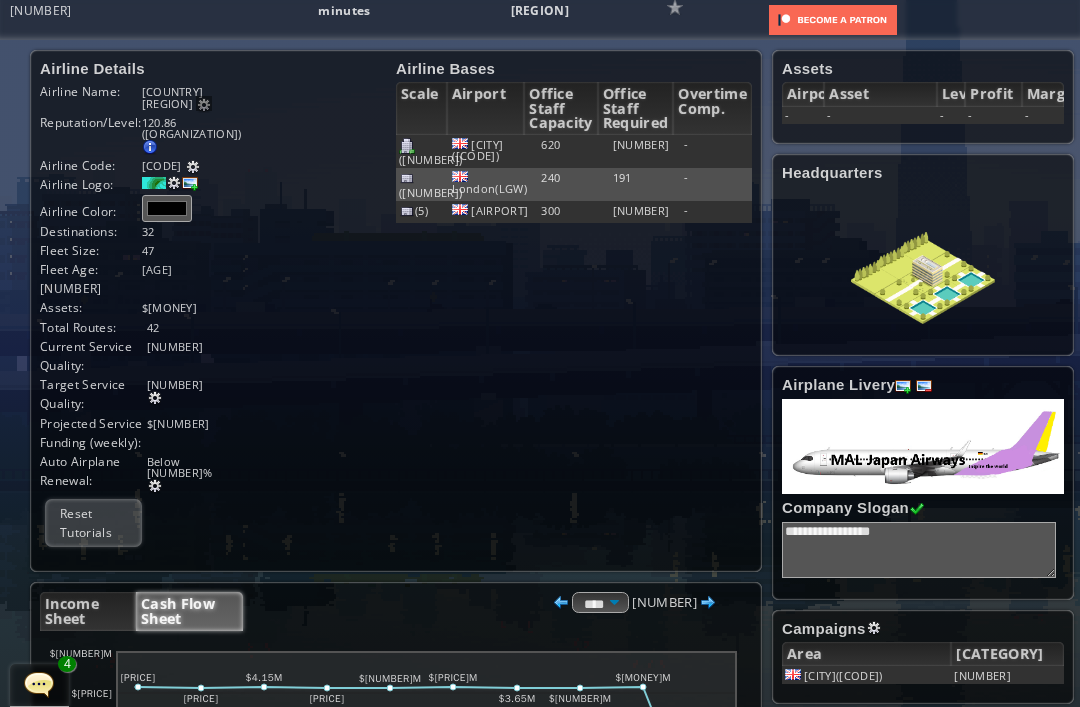 scroll, scrollTop: -8, scrollLeft: -2, axis: both 